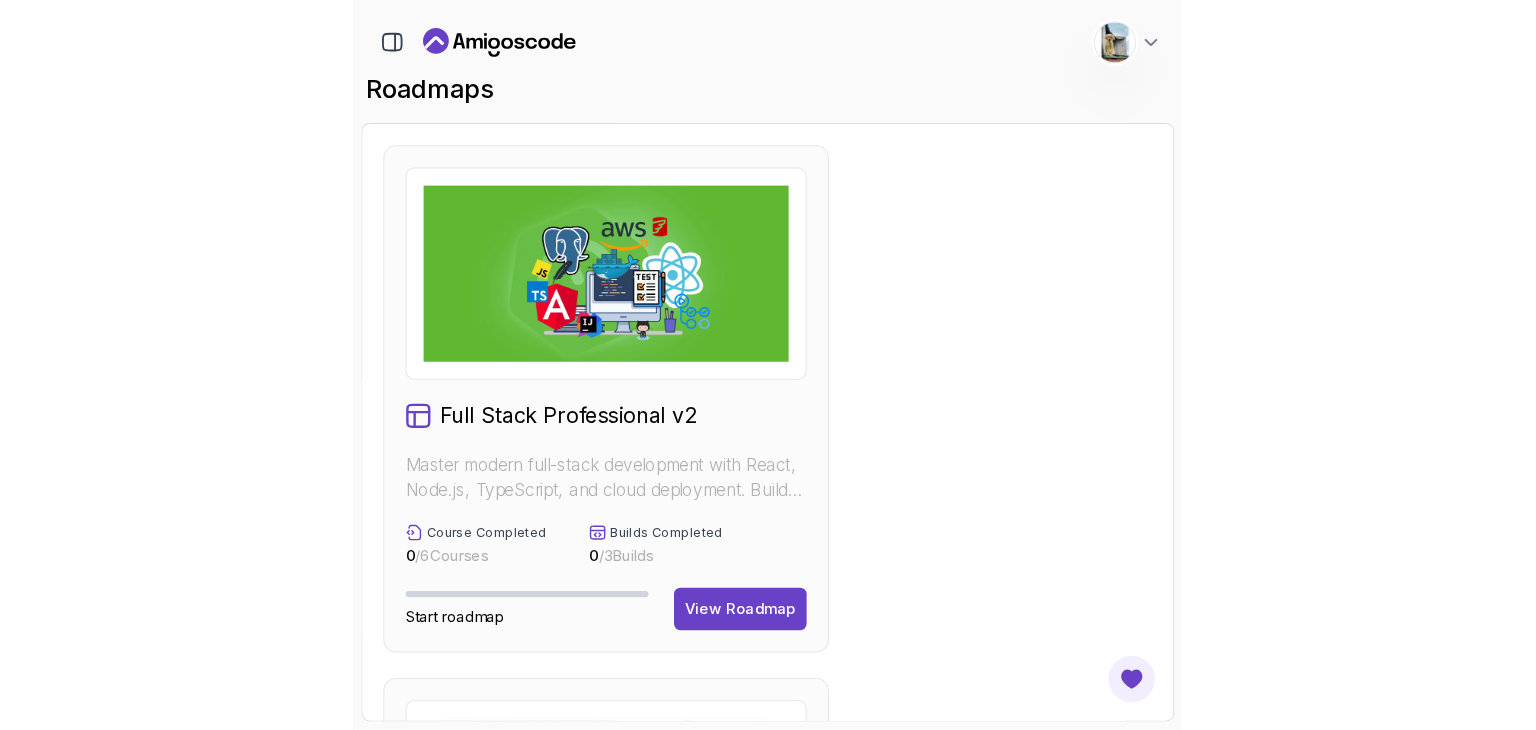 scroll, scrollTop: 0, scrollLeft: 0, axis: both 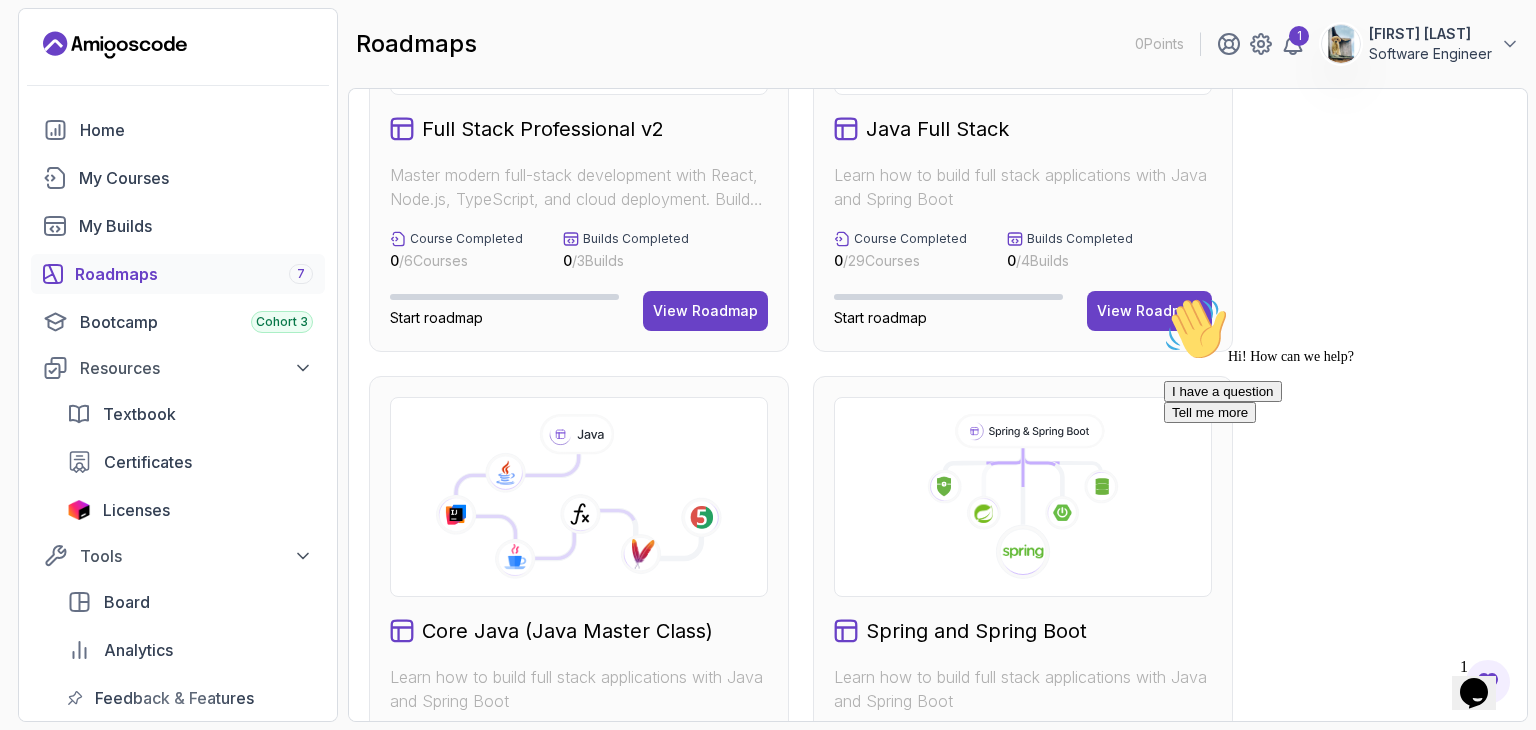 click 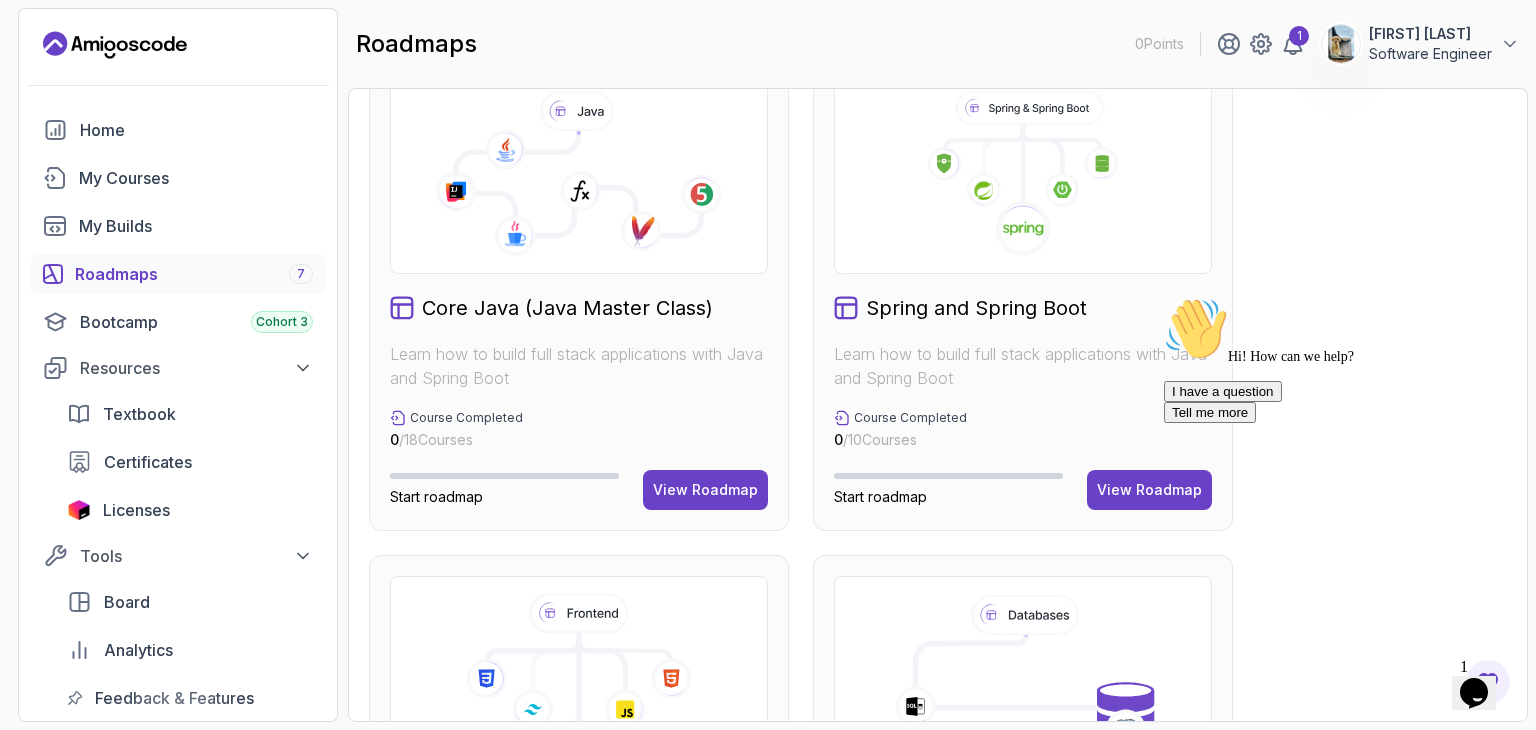 scroll, scrollTop: 547, scrollLeft: 0, axis: vertical 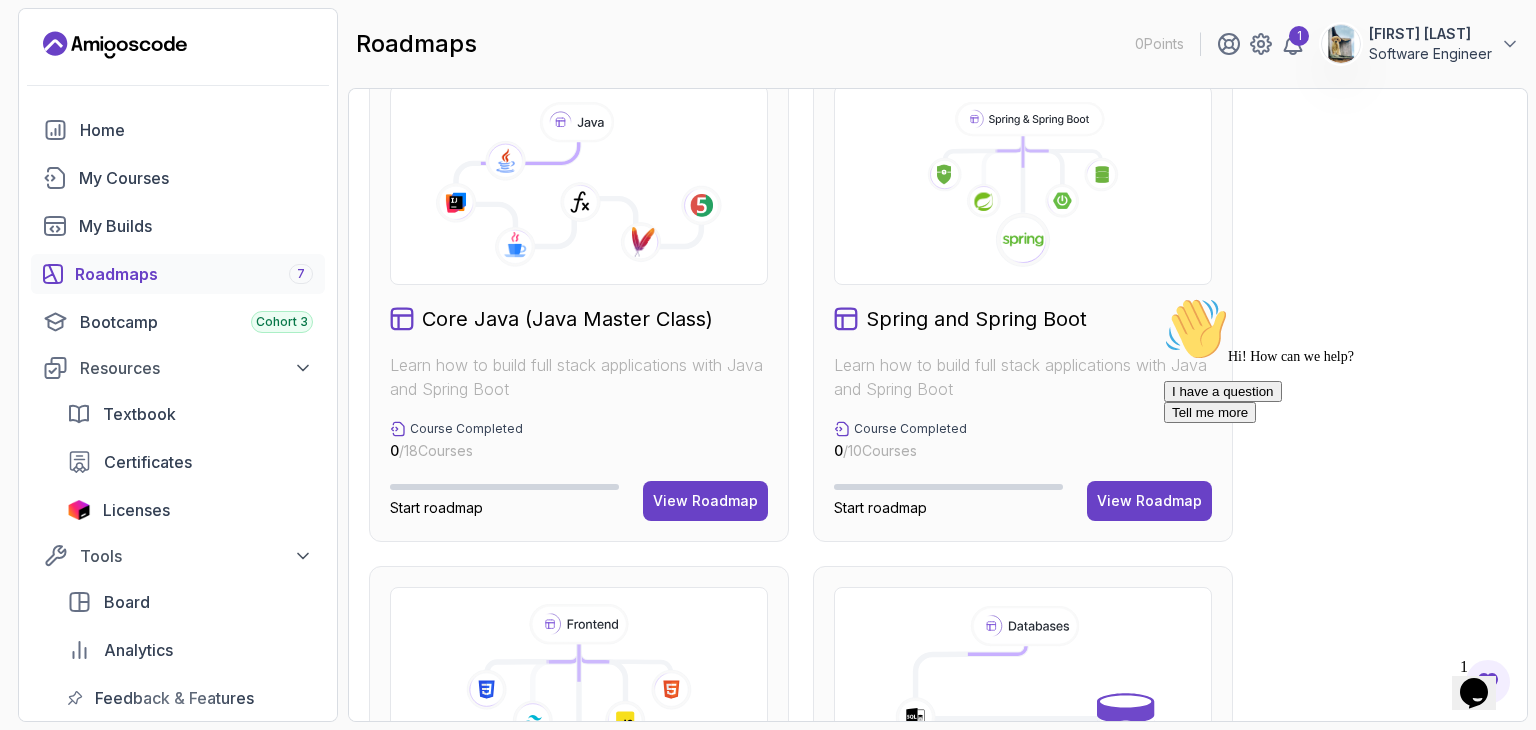 click at bounding box center (1164, 297) 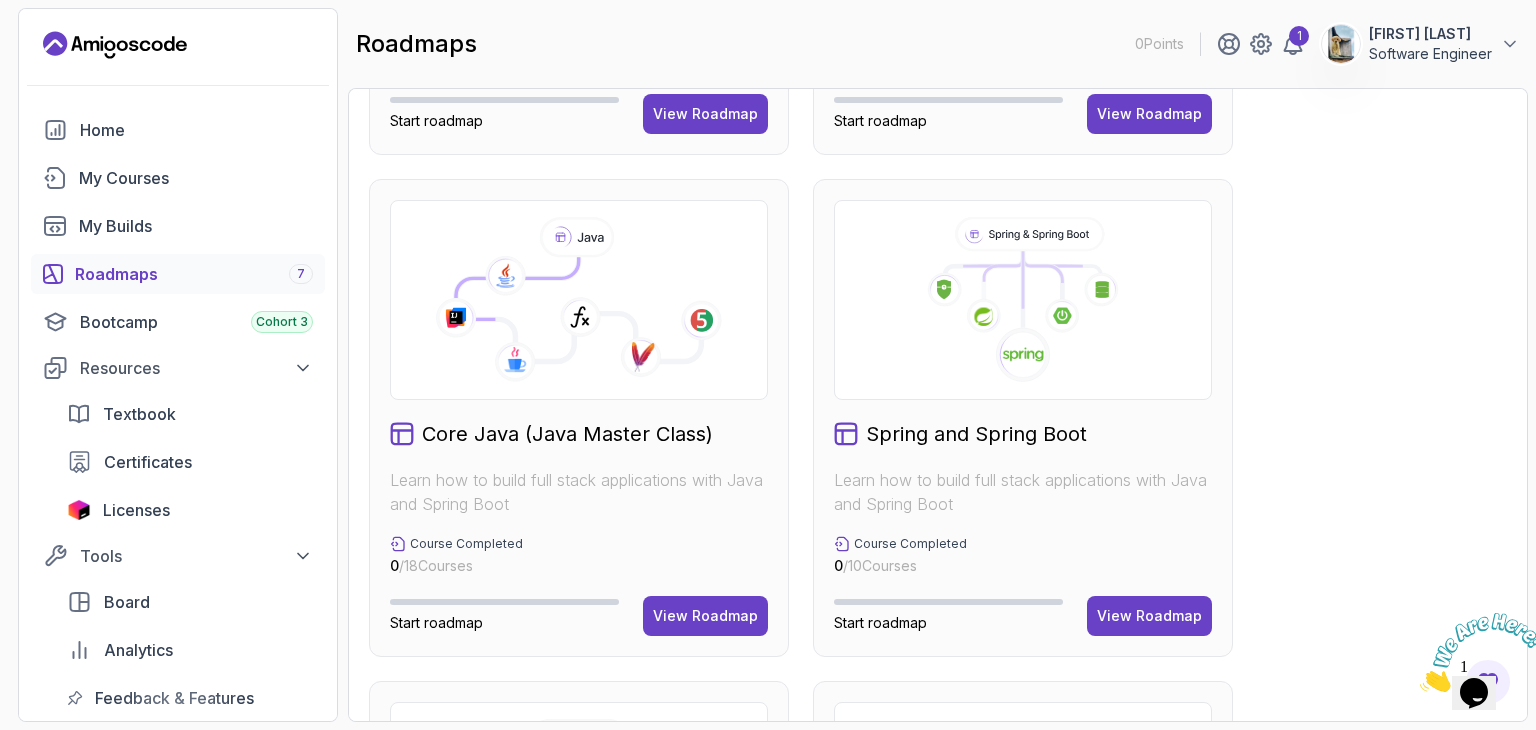 scroll, scrollTop: 435, scrollLeft: 0, axis: vertical 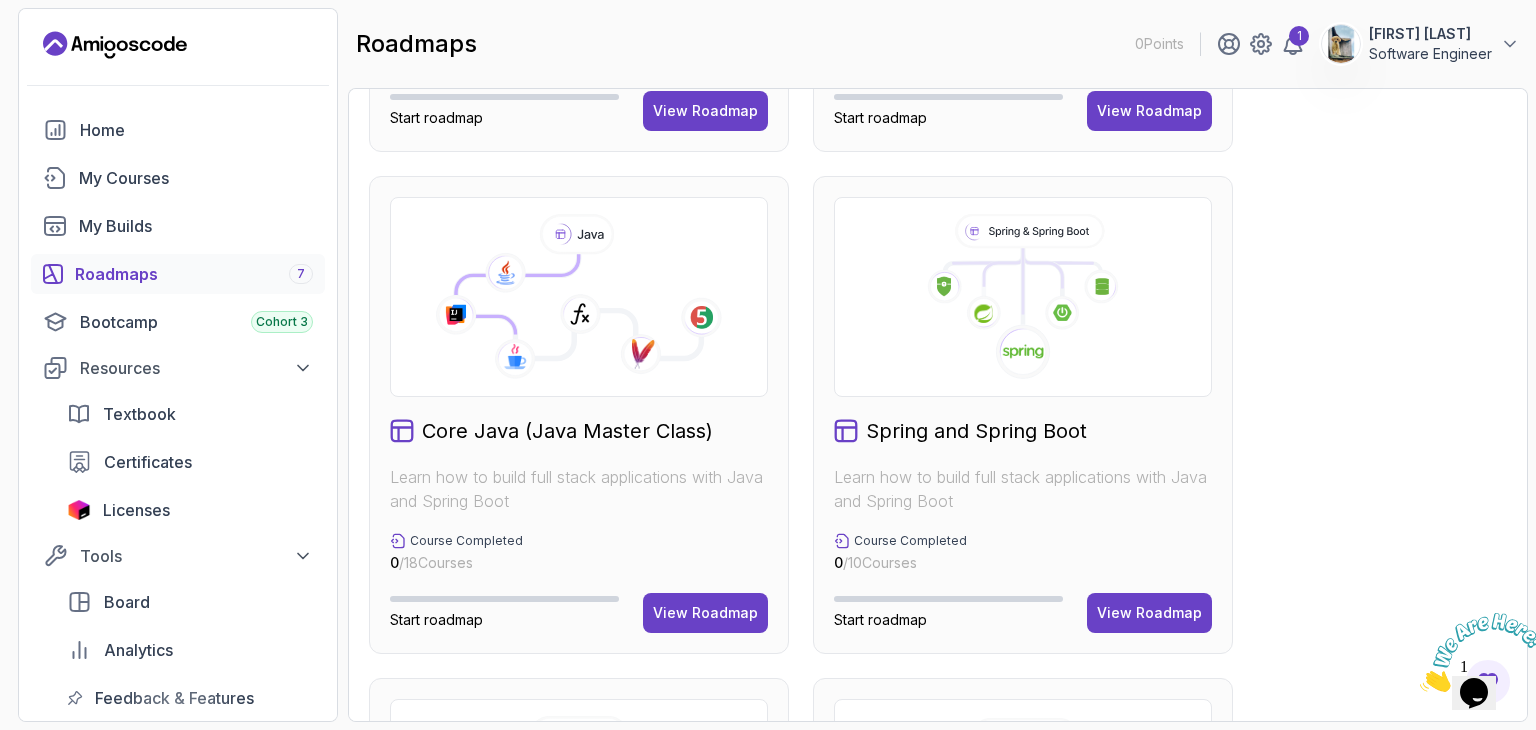 click at bounding box center (1023, 297) 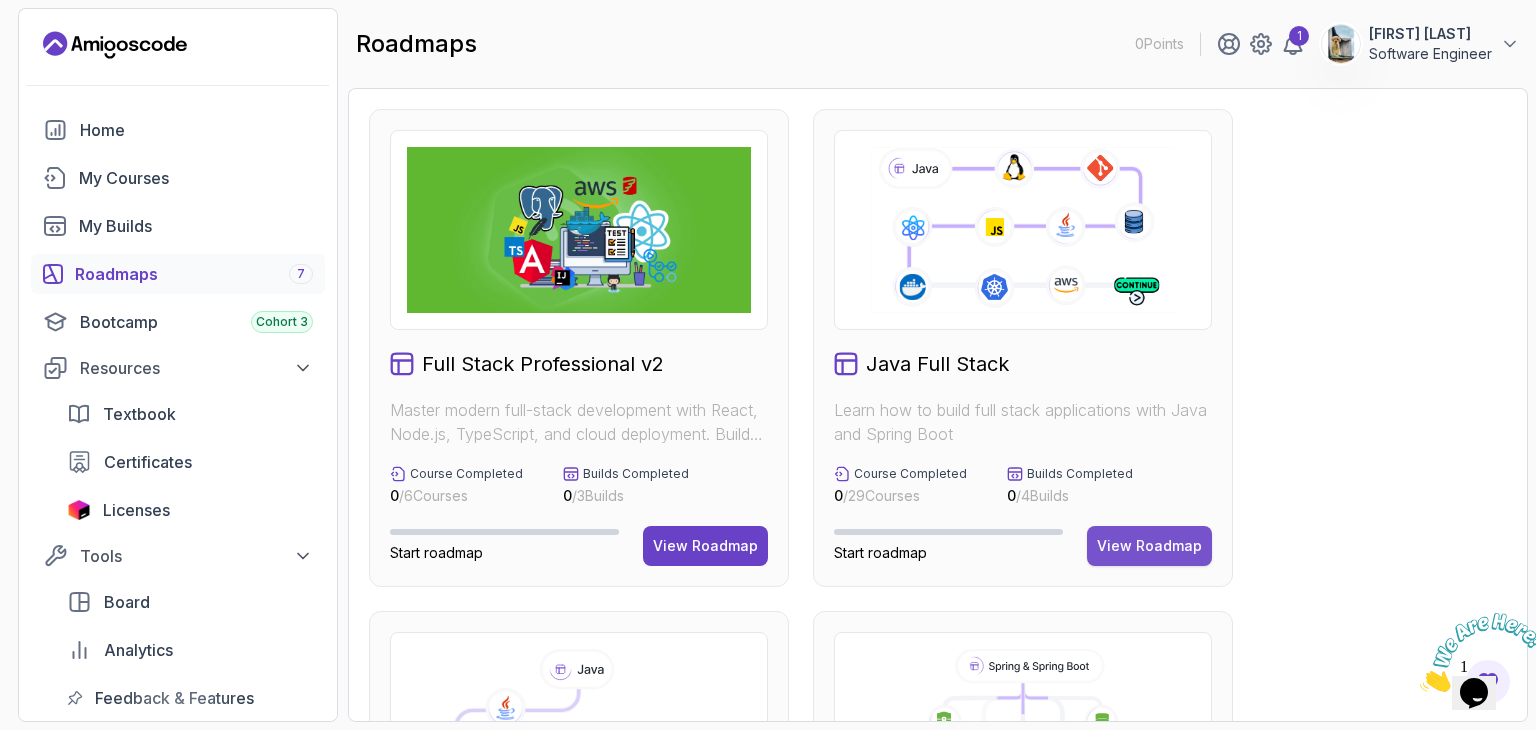 scroll, scrollTop: 2, scrollLeft: 0, axis: vertical 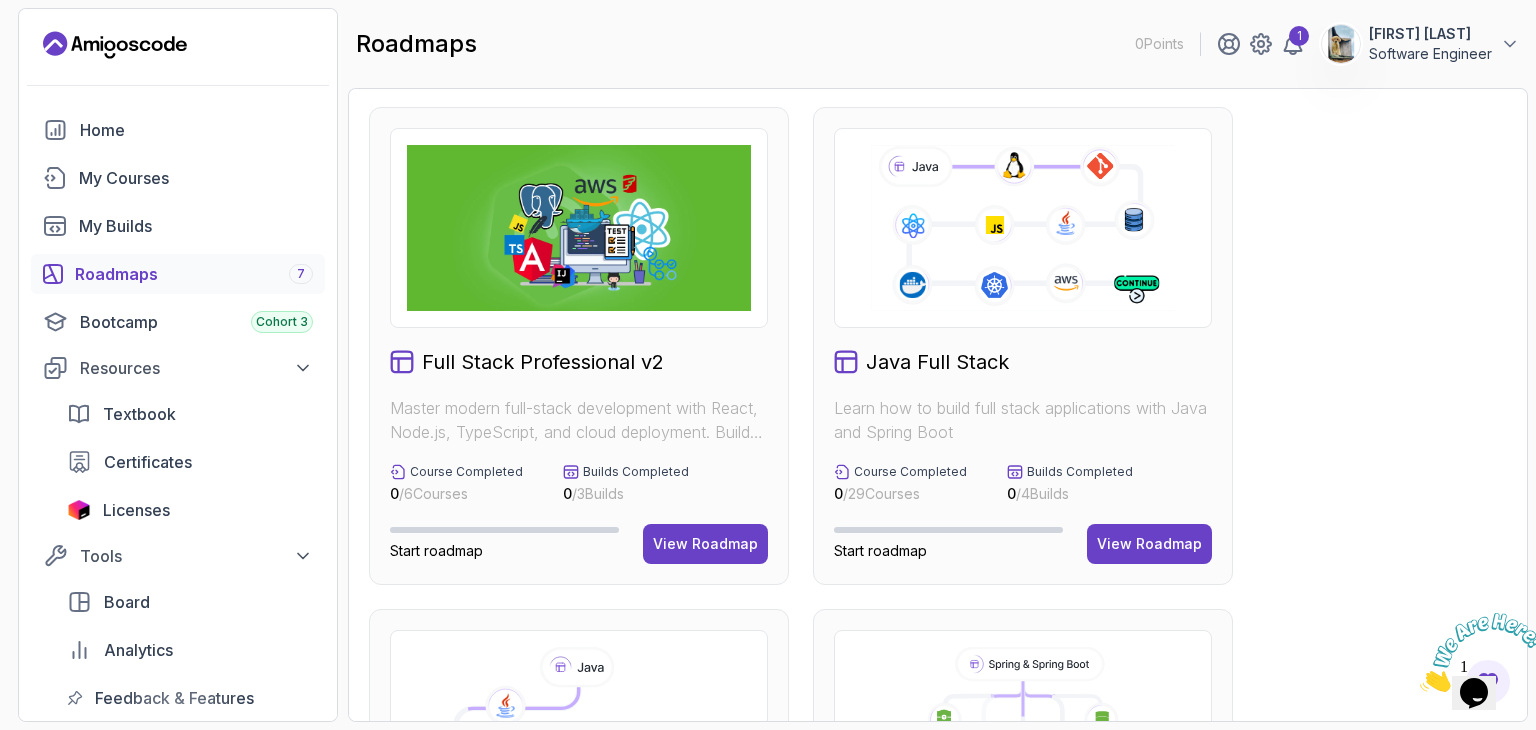 click 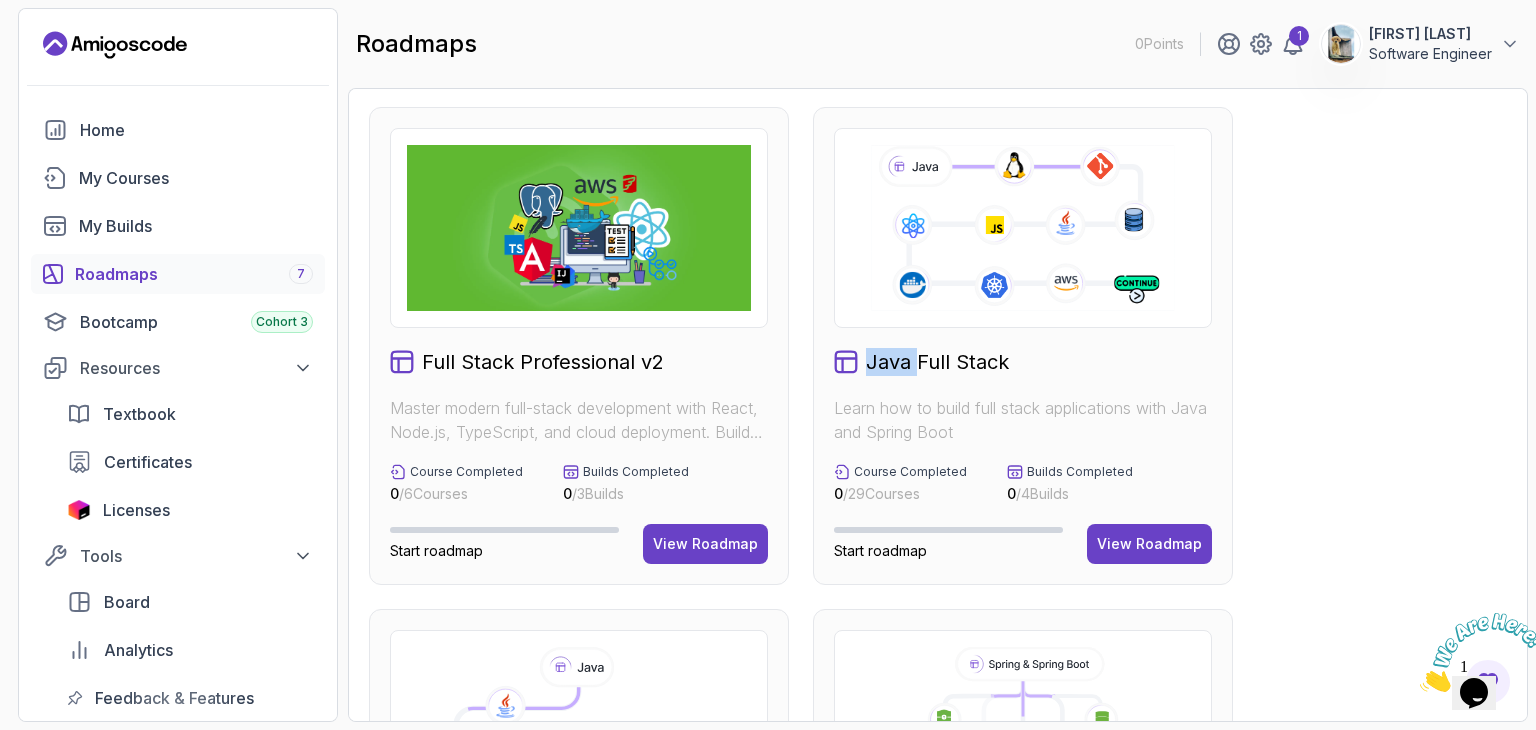 click 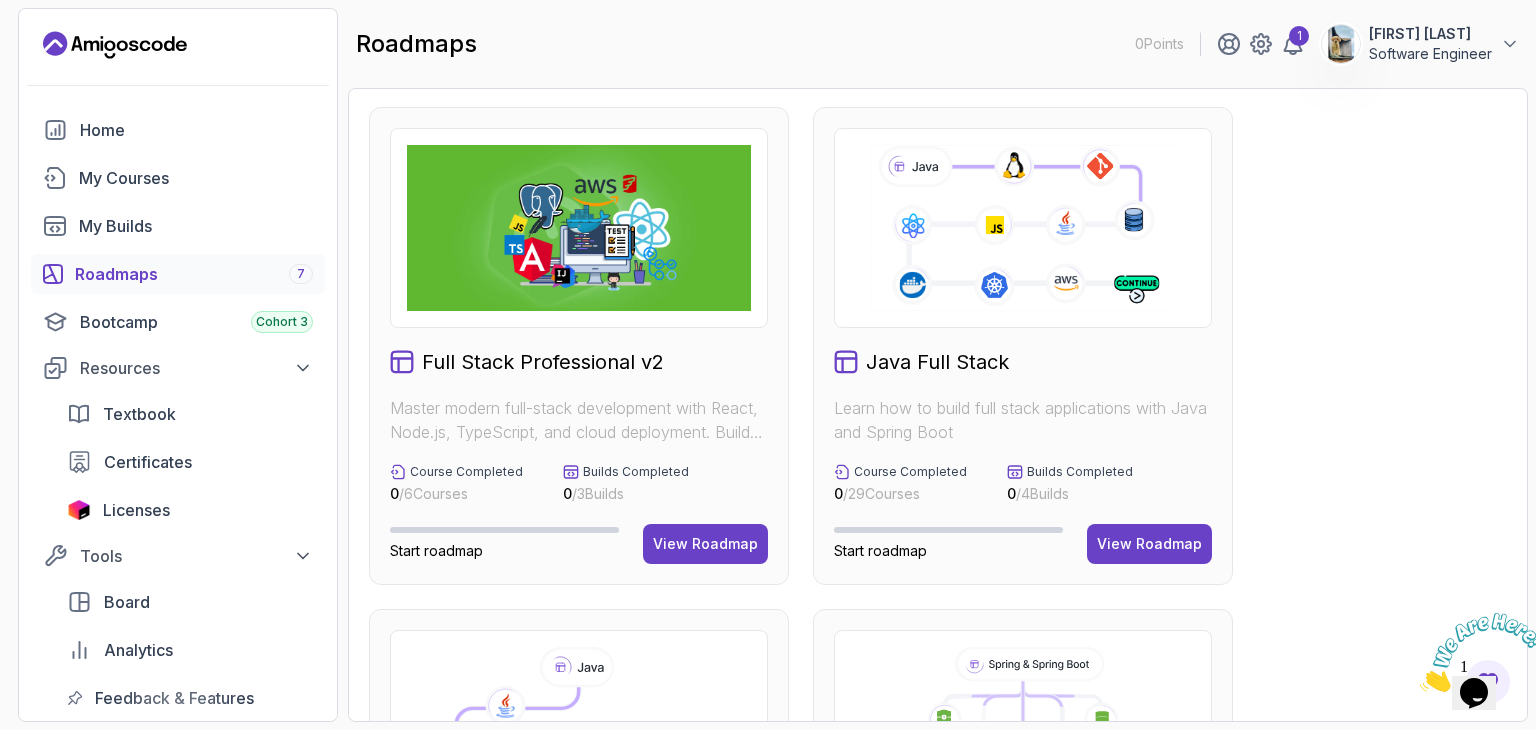 click 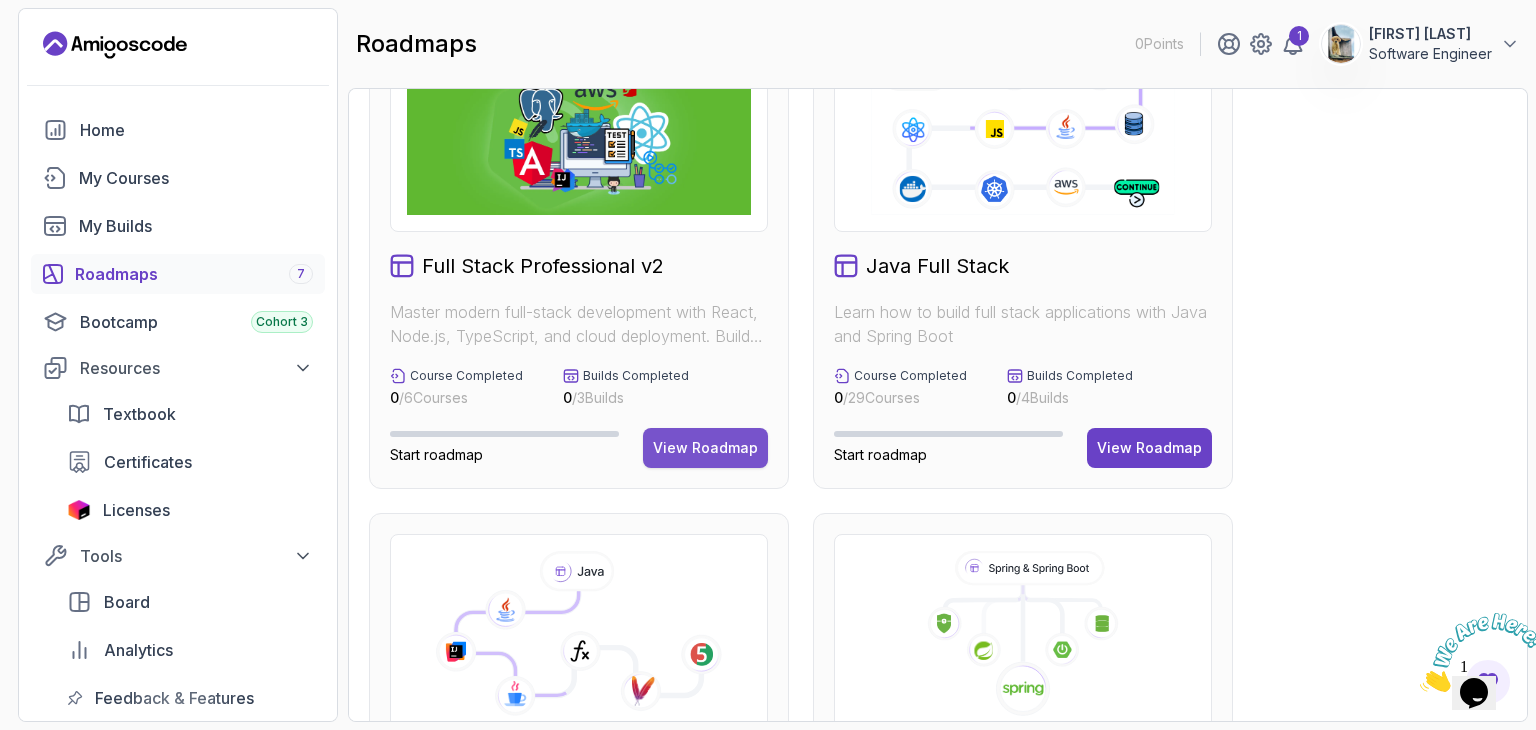 scroll, scrollTop: 94, scrollLeft: 0, axis: vertical 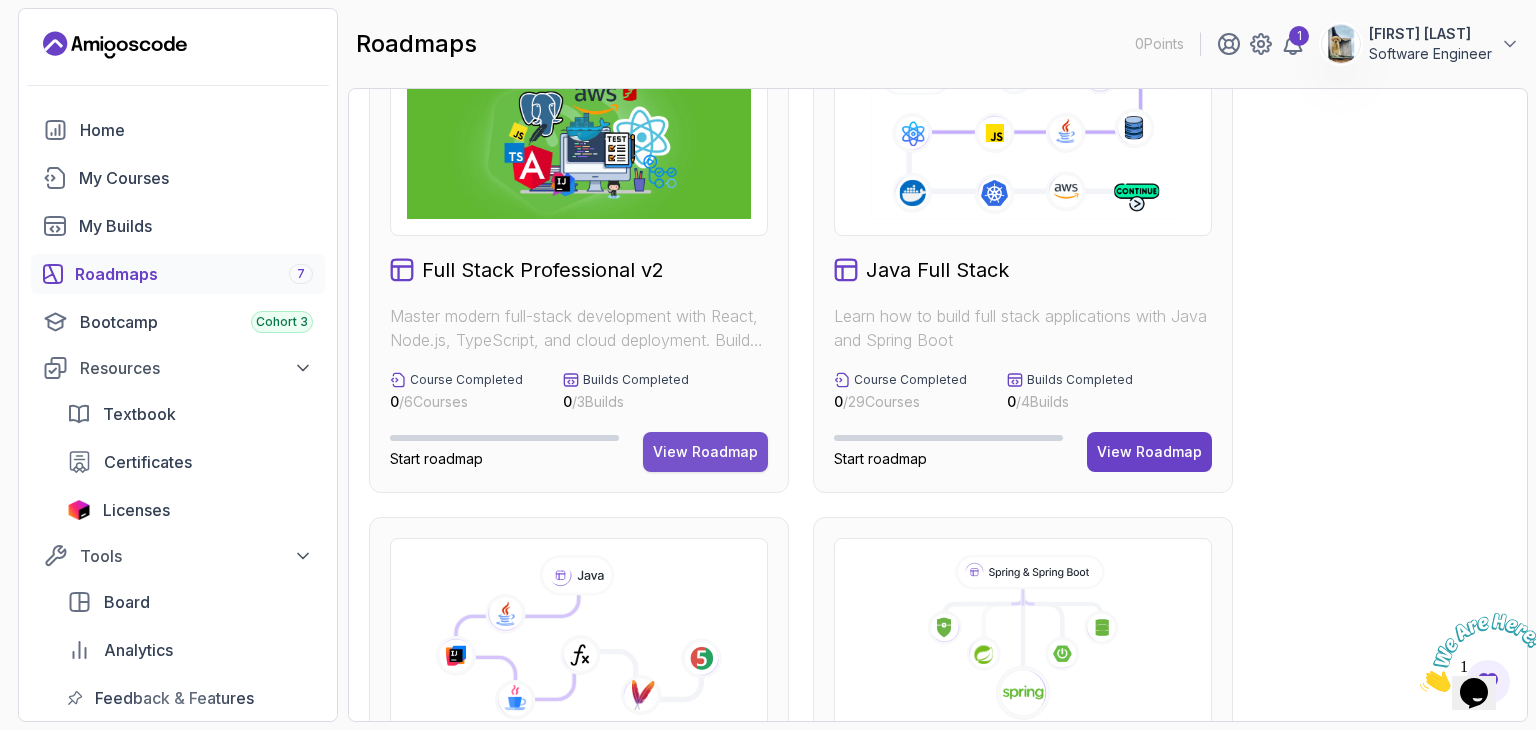 click on "View Roadmap" at bounding box center (705, 452) 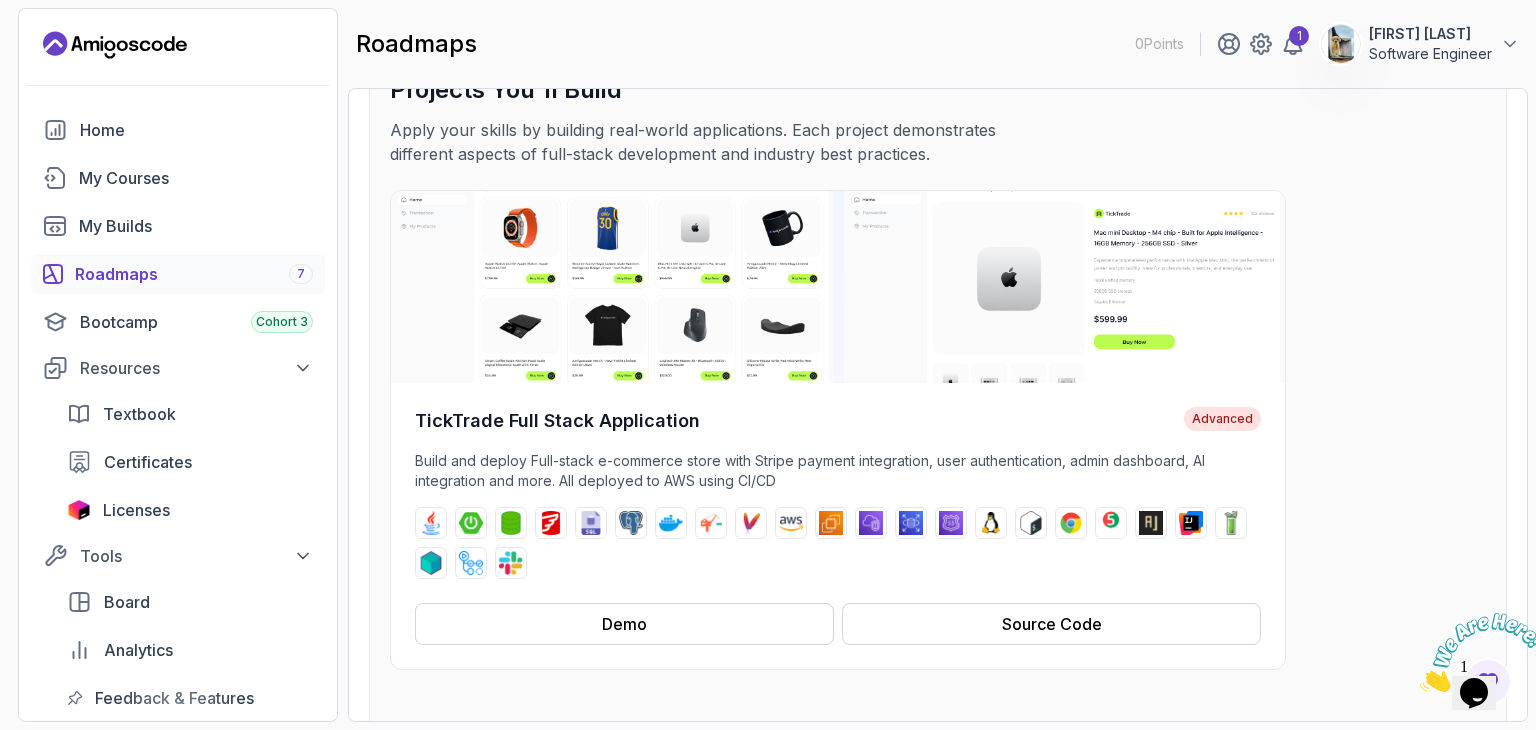 scroll, scrollTop: 138, scrollLeft: 0, axis: vertical 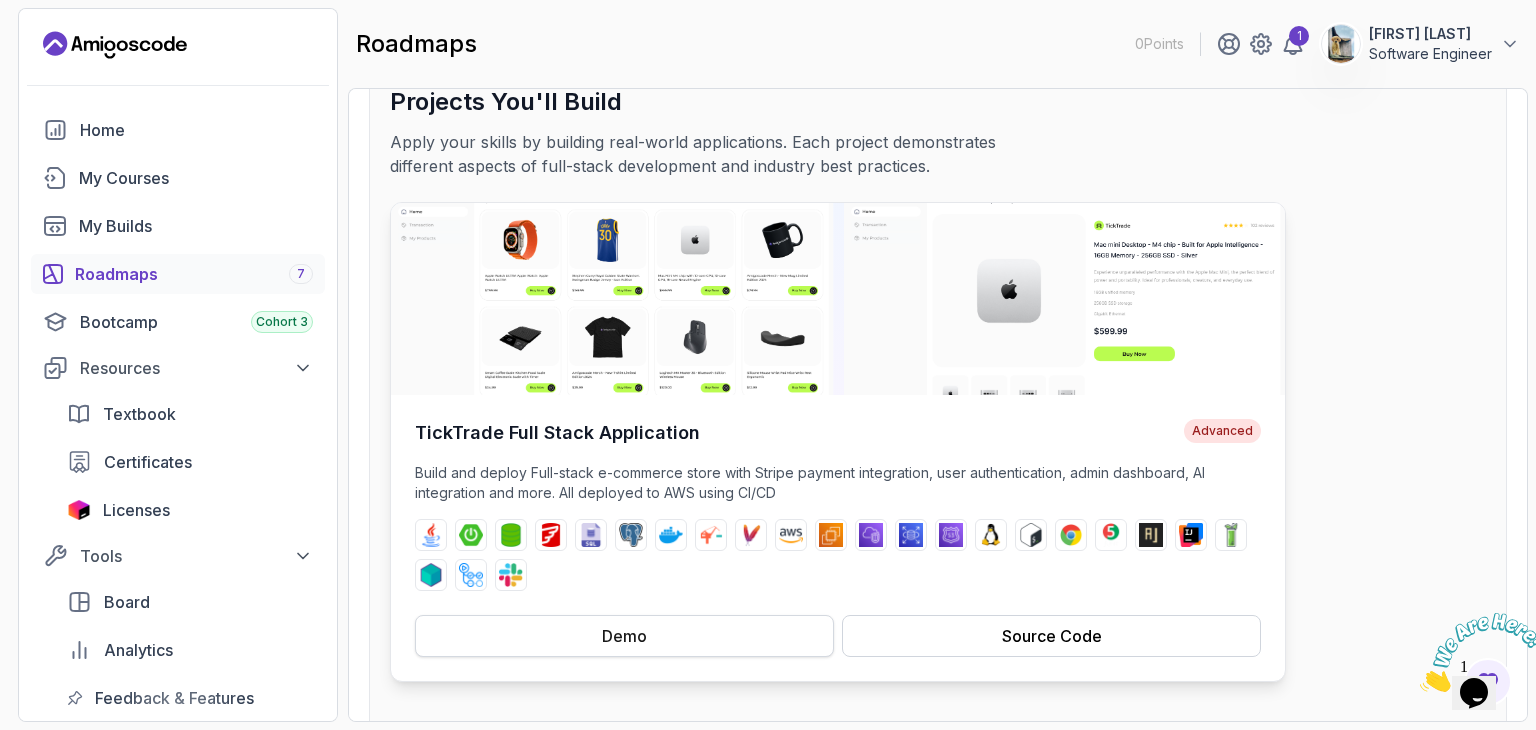 click on "Demo" at bounding box center (624, 636) 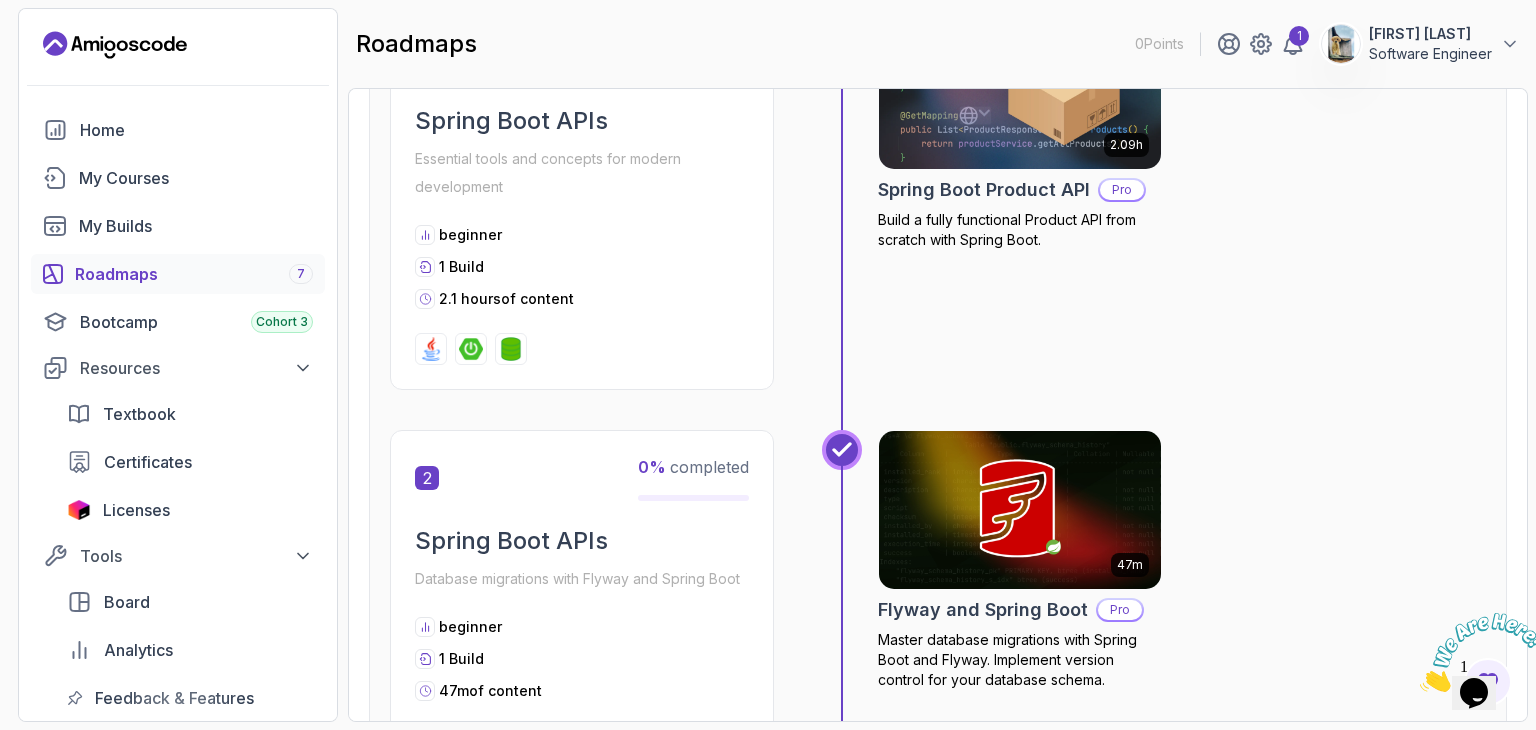 scroll, scrollTop: 1183, scrollLeft: 0, axis: vertical 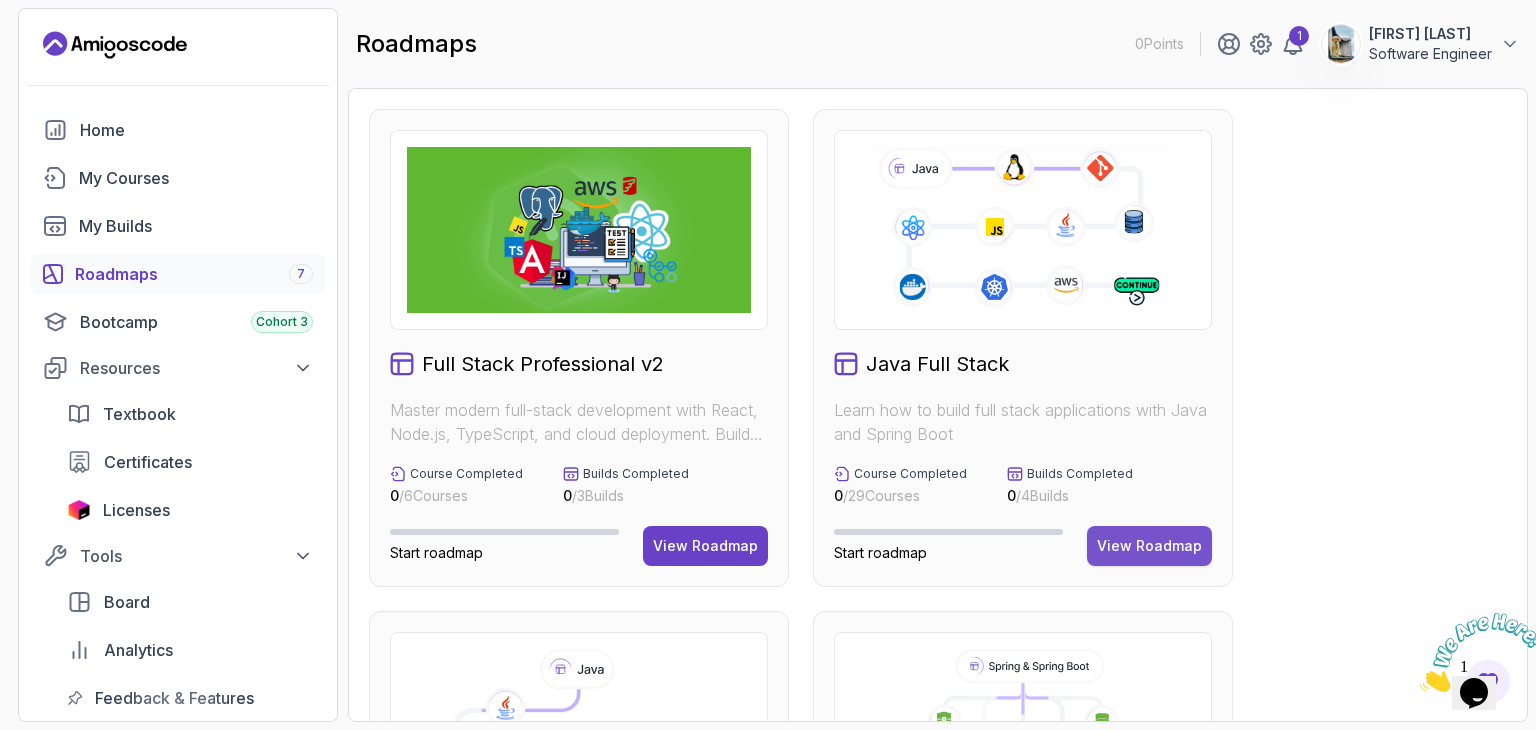 click on "View Roadmap" at bounding box center (1149, 546) 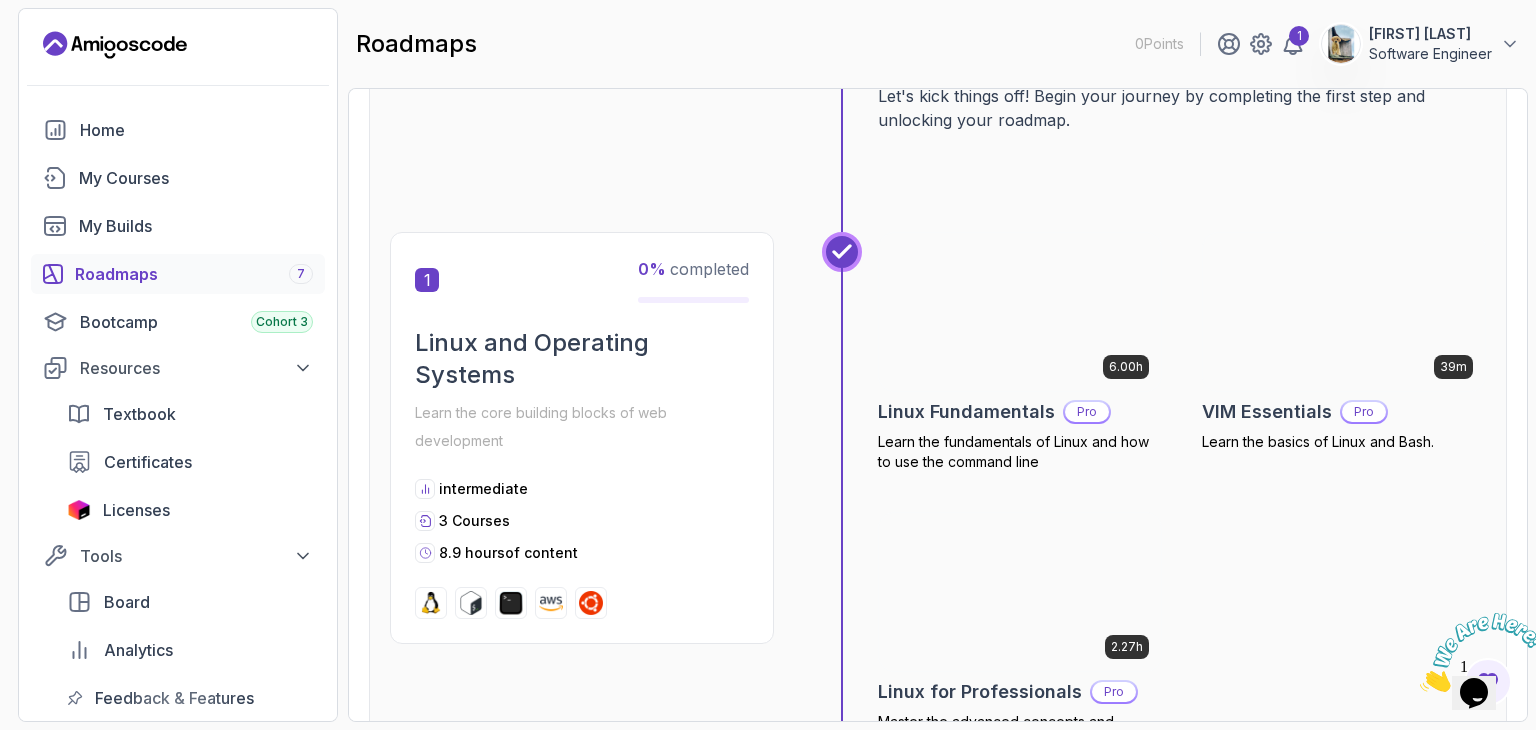 scroll, scrollTop: 288, scrollLeft: 0, axis: vertical 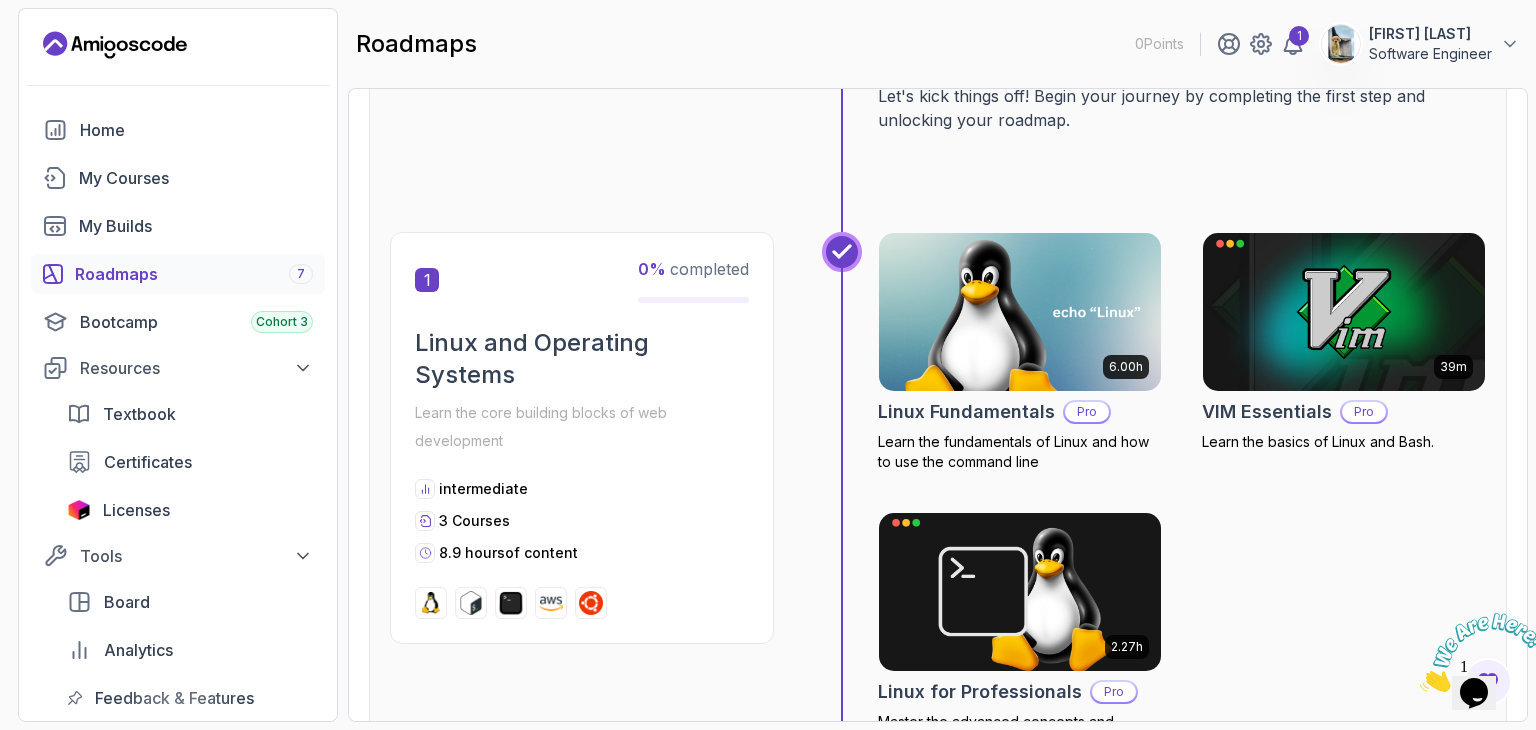 click on "Learn the core building blocks of web development" at bounding box center (582, 427) 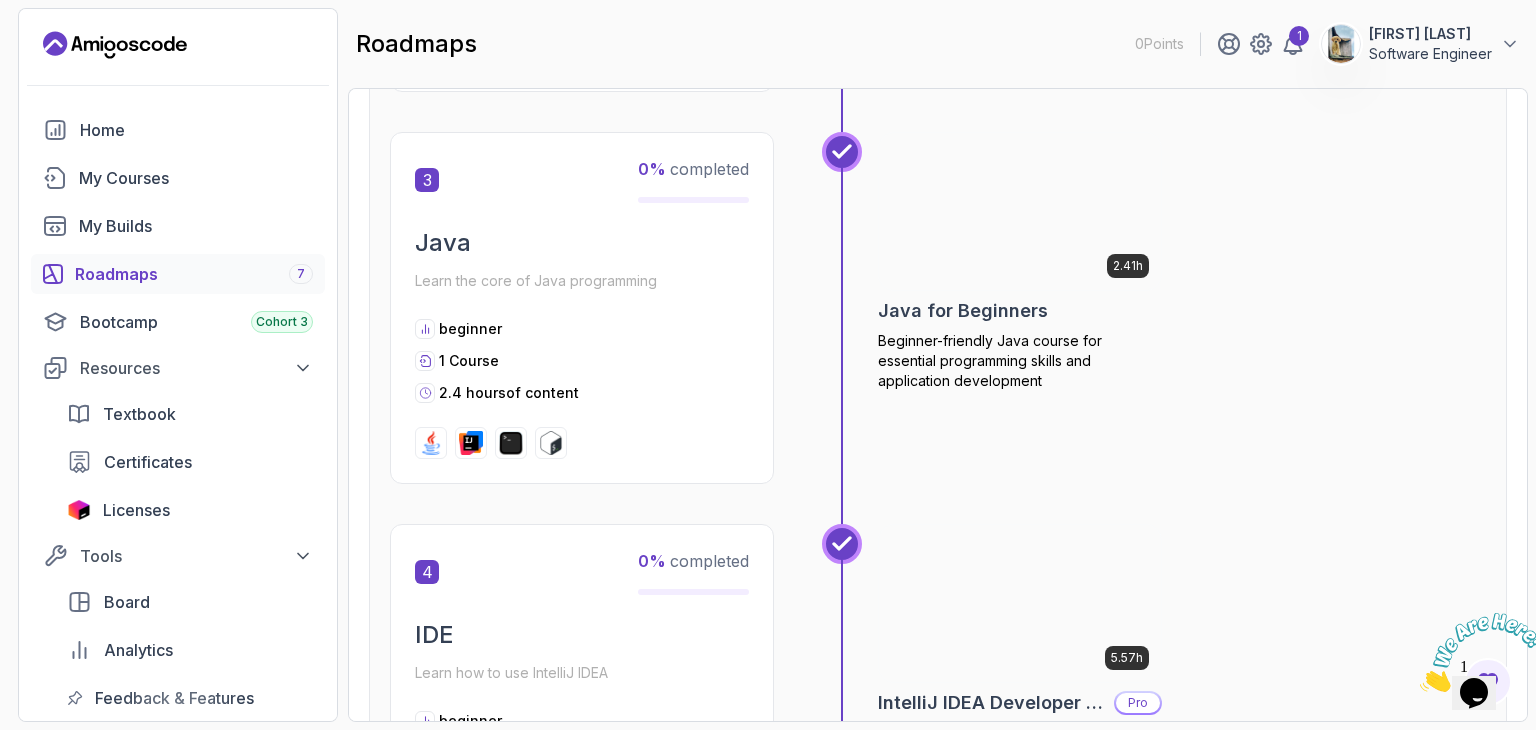 scroll, scrollTop: 1367, scrollLeft: 0, axis: vertical 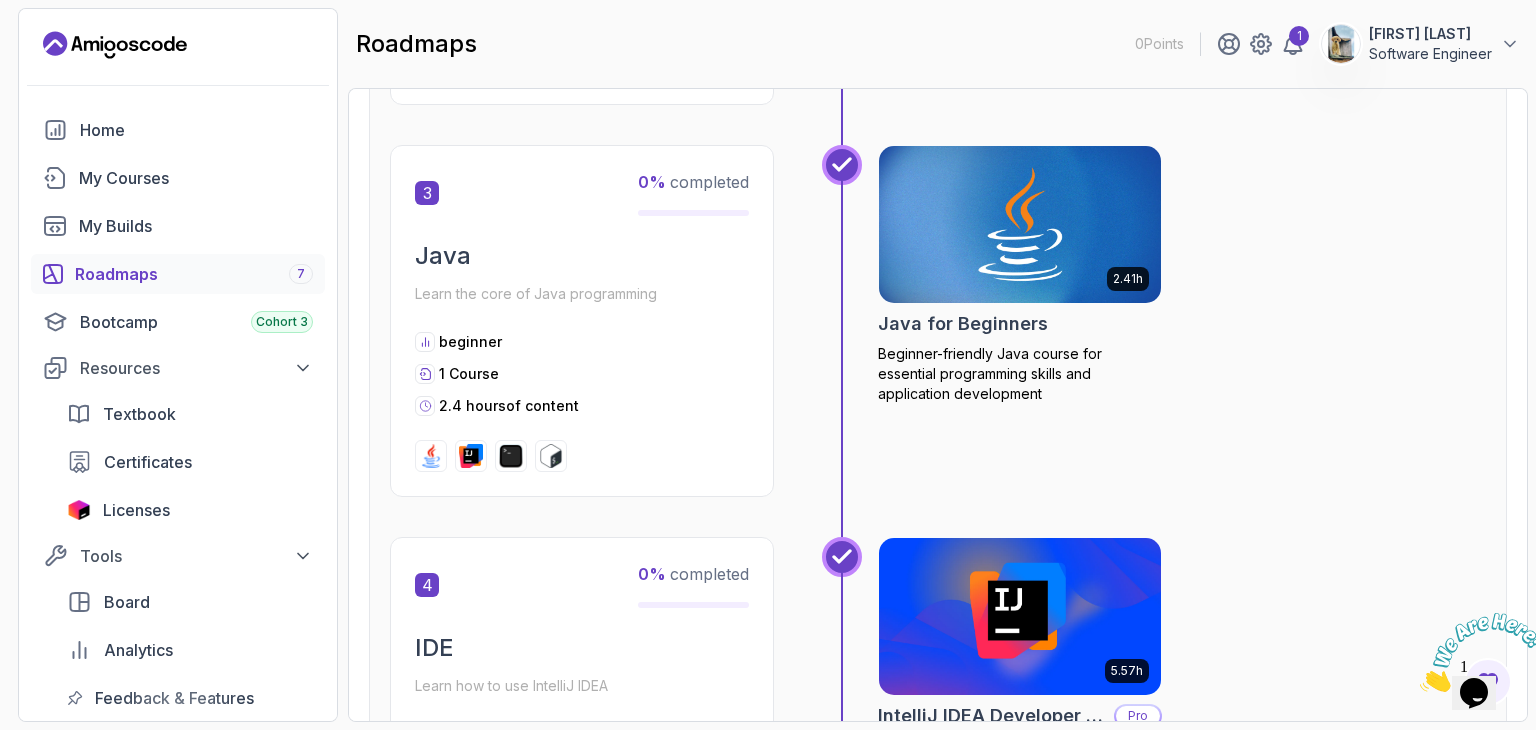 click on "3 0 % completed Java Learn the core of Java programming beginner 1   Course   2.4 hours  of content 2.41h Java for Beginners Beginner-friendly Java course for essential programming skills and application development" at bounding box center (938, 341) 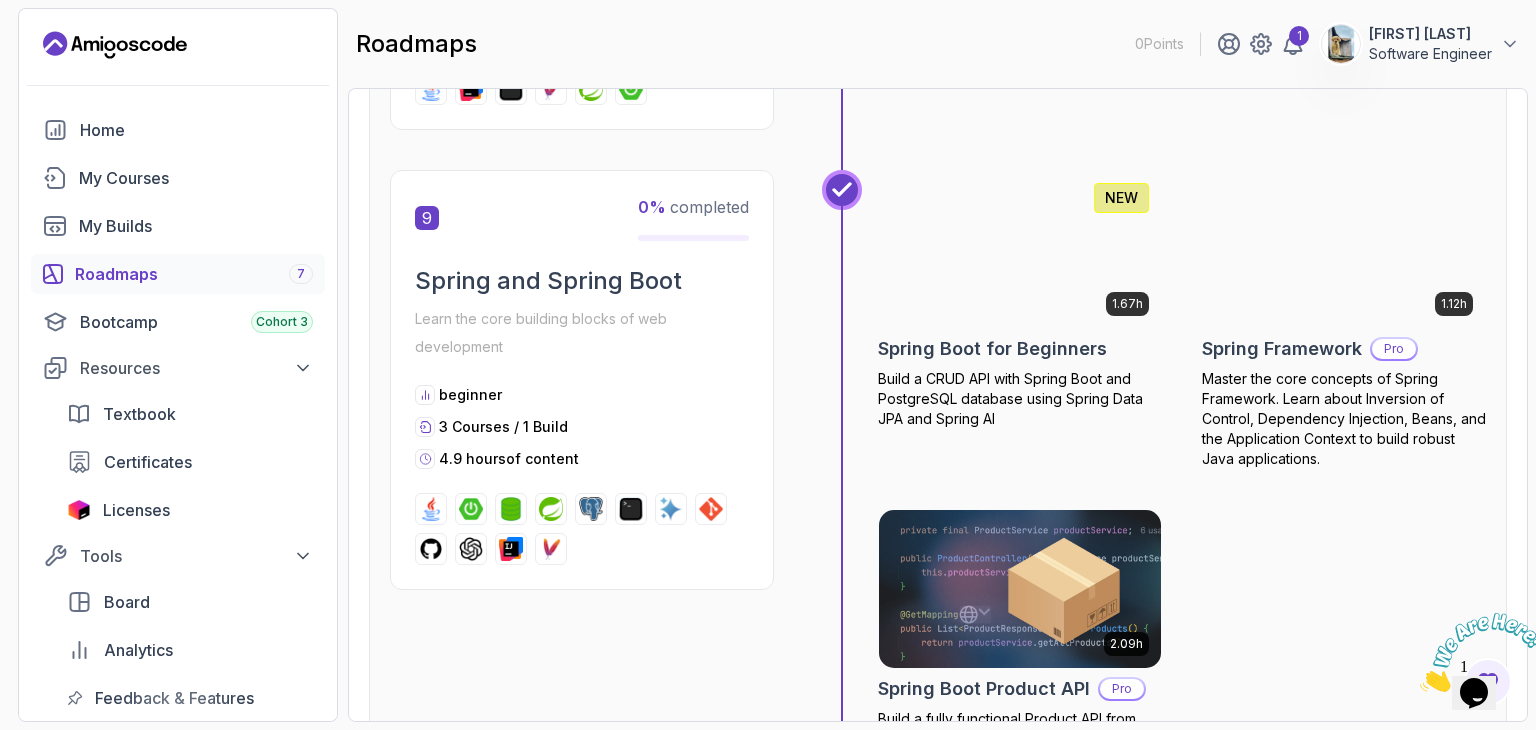 scroll, scrollTop: 3692, scrollLeft: 0, axis: vertical 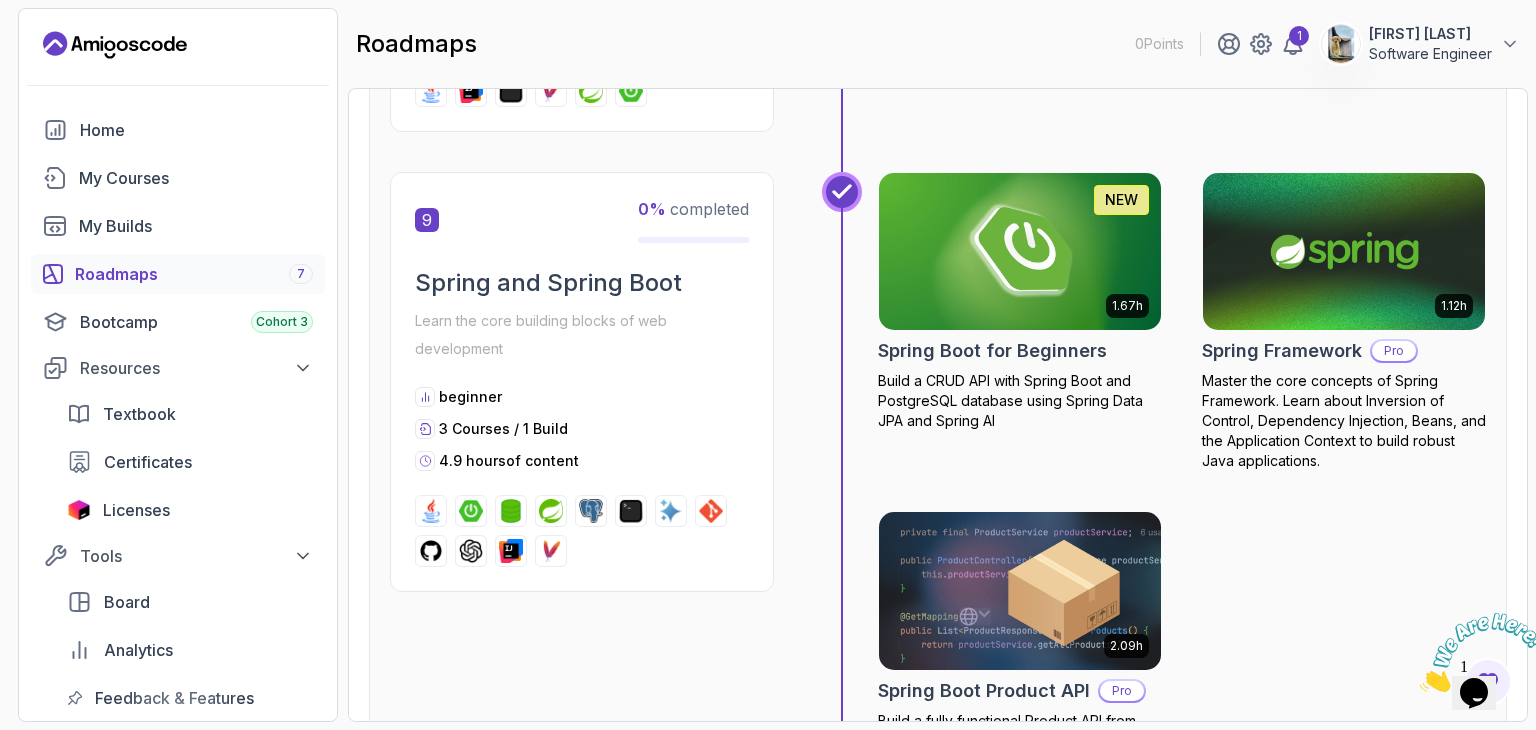 click at bounding box center [511, 551] 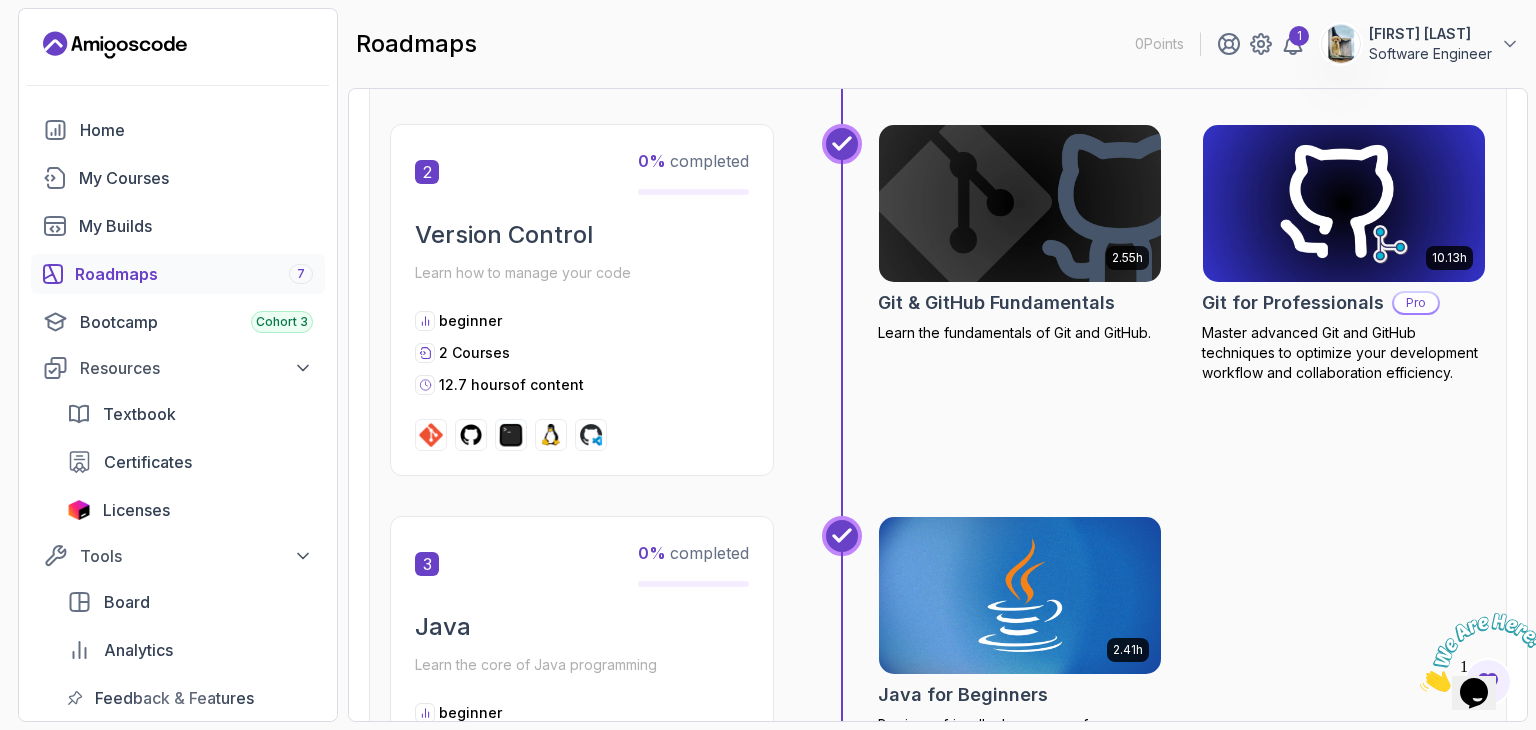 scroll, scrollTop: 0, scrollLeft: 0, axis: both 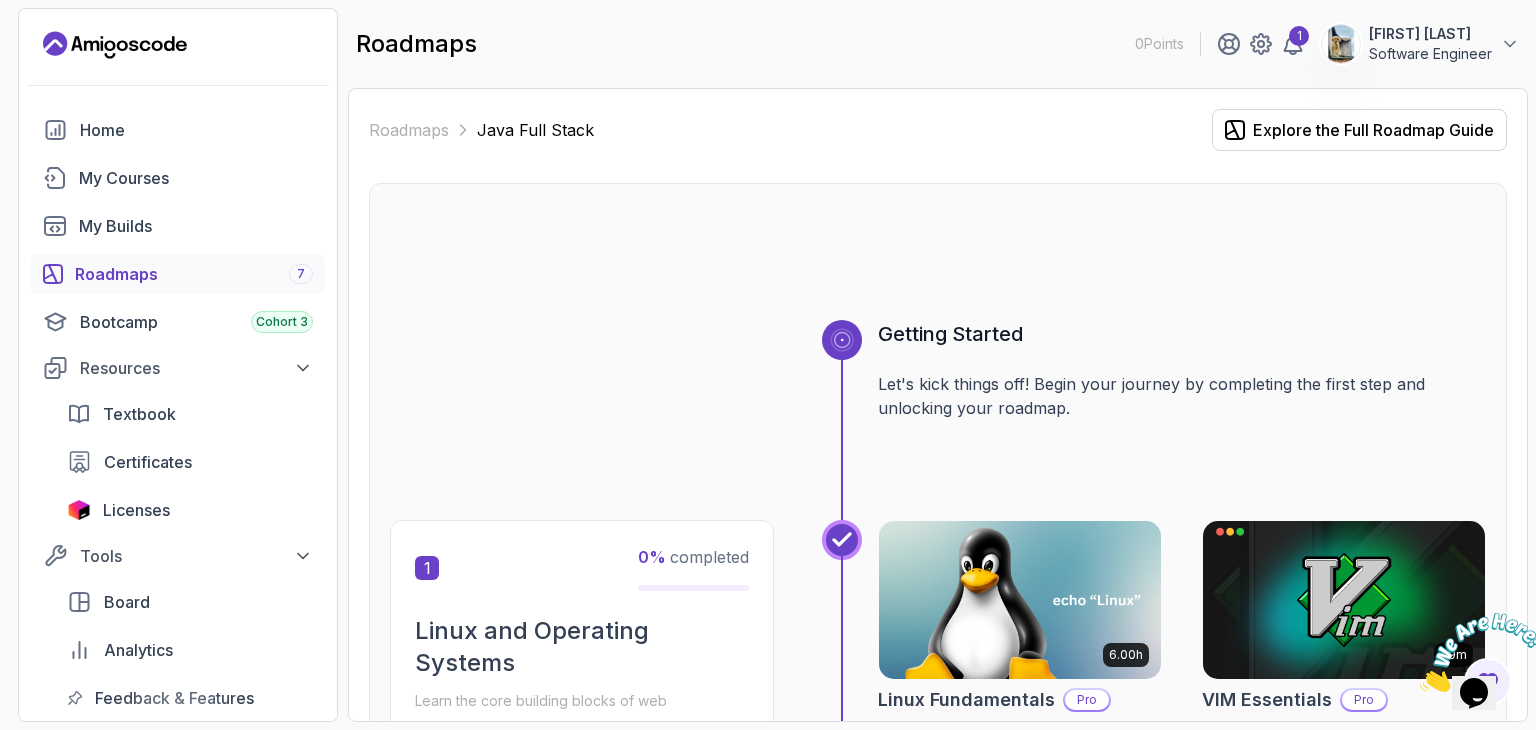 click at bounding box center (842, 540) 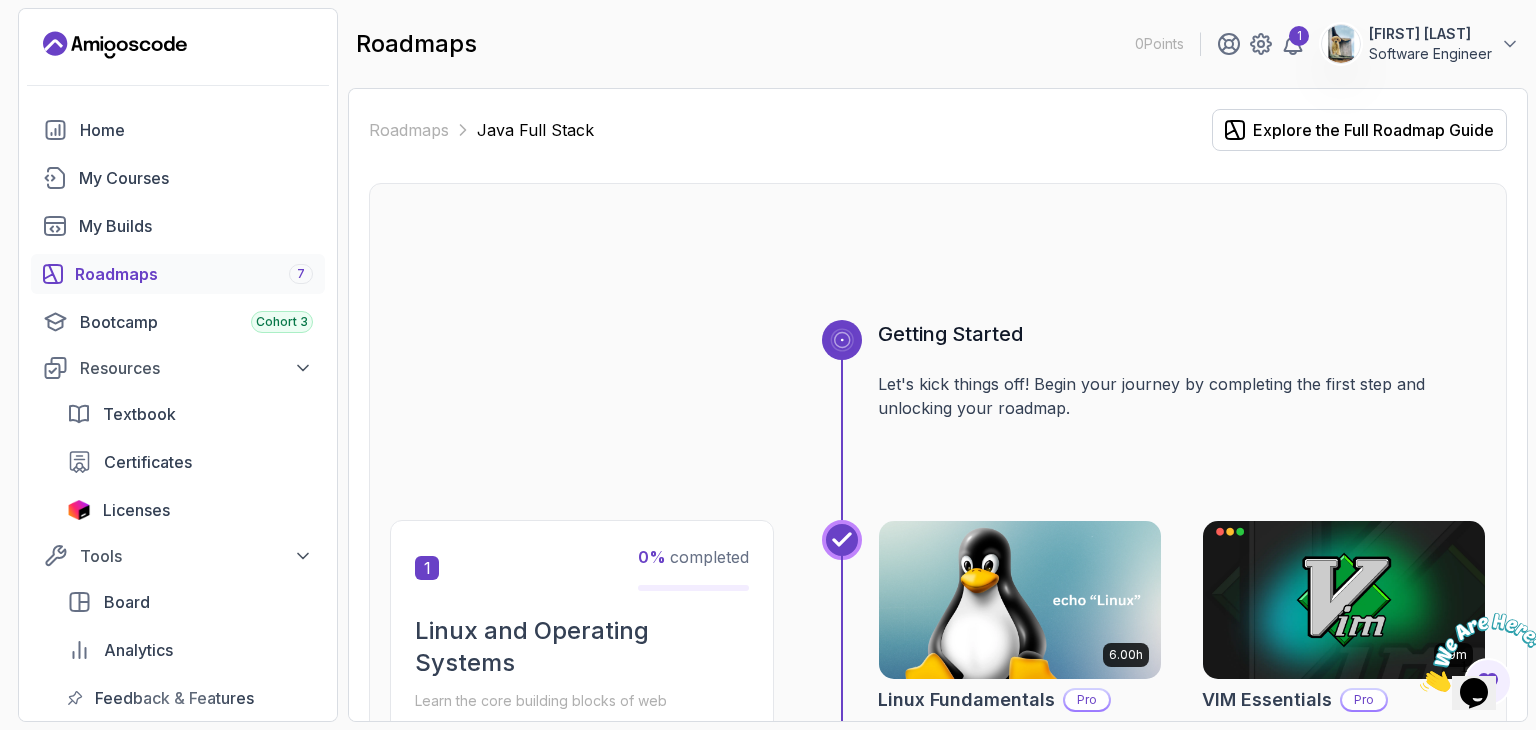 scroll, scrollTop: 366, scrollLeft: 0, axis: vertical 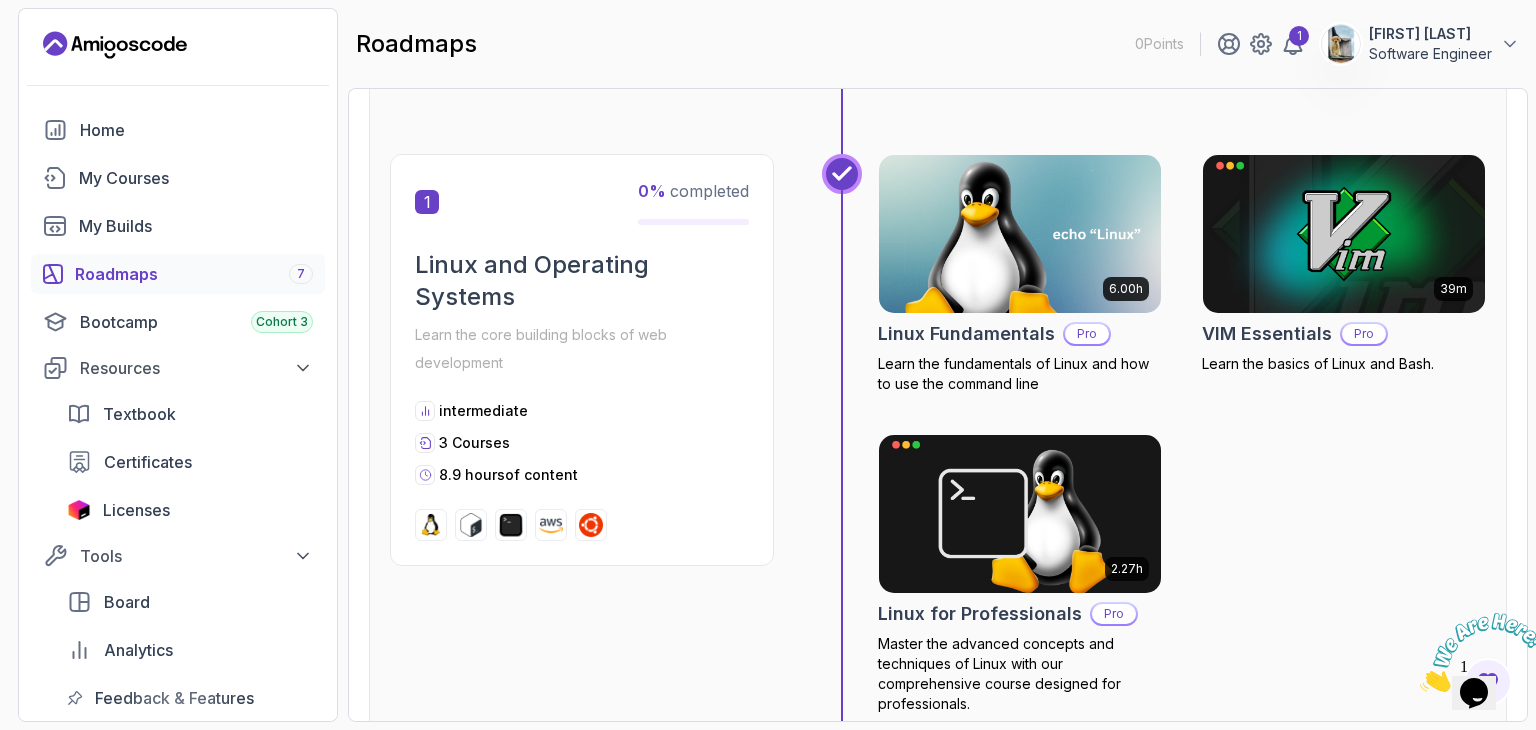 click at bounding box center [591, 525] 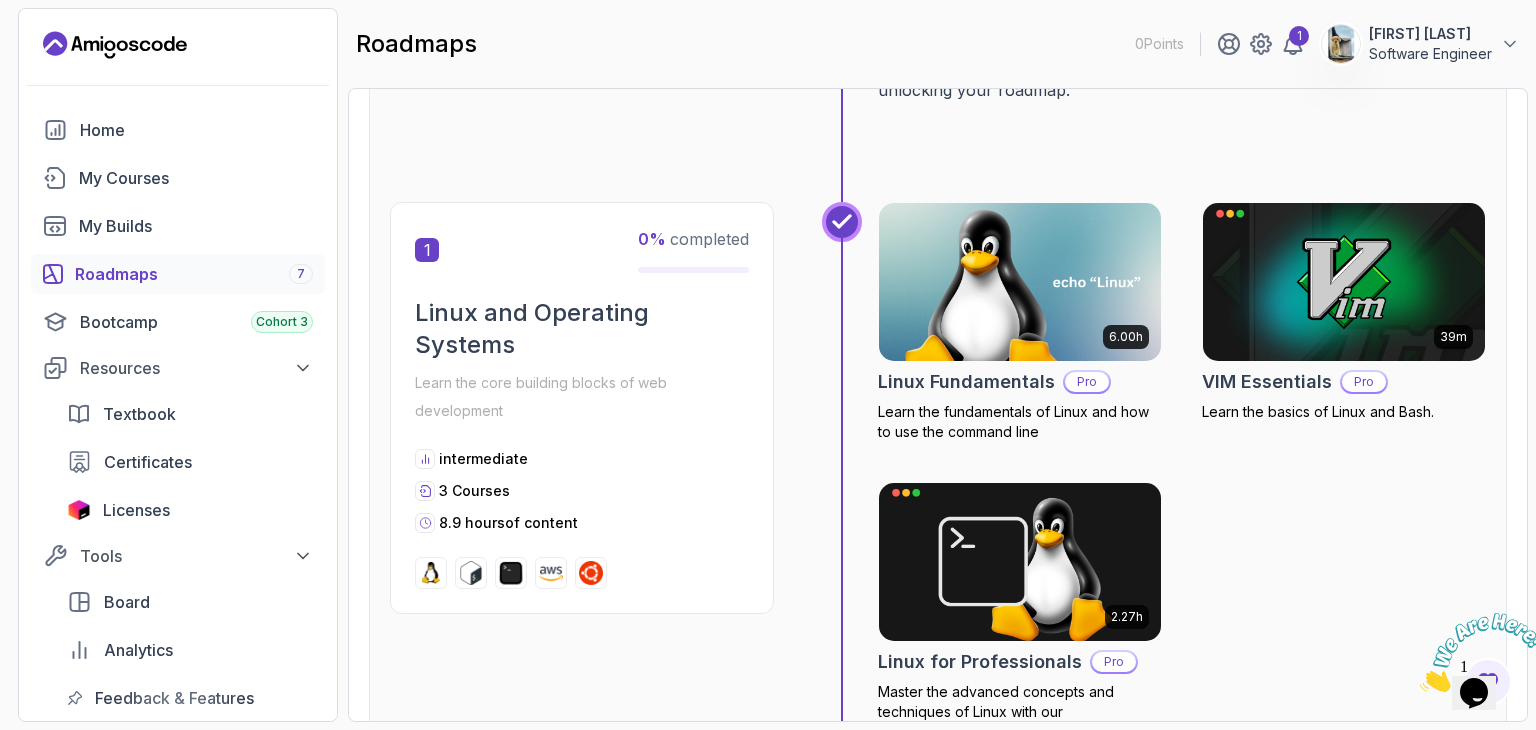 scroll, scrollTop: 0, scrollLeft: 0, axis: both 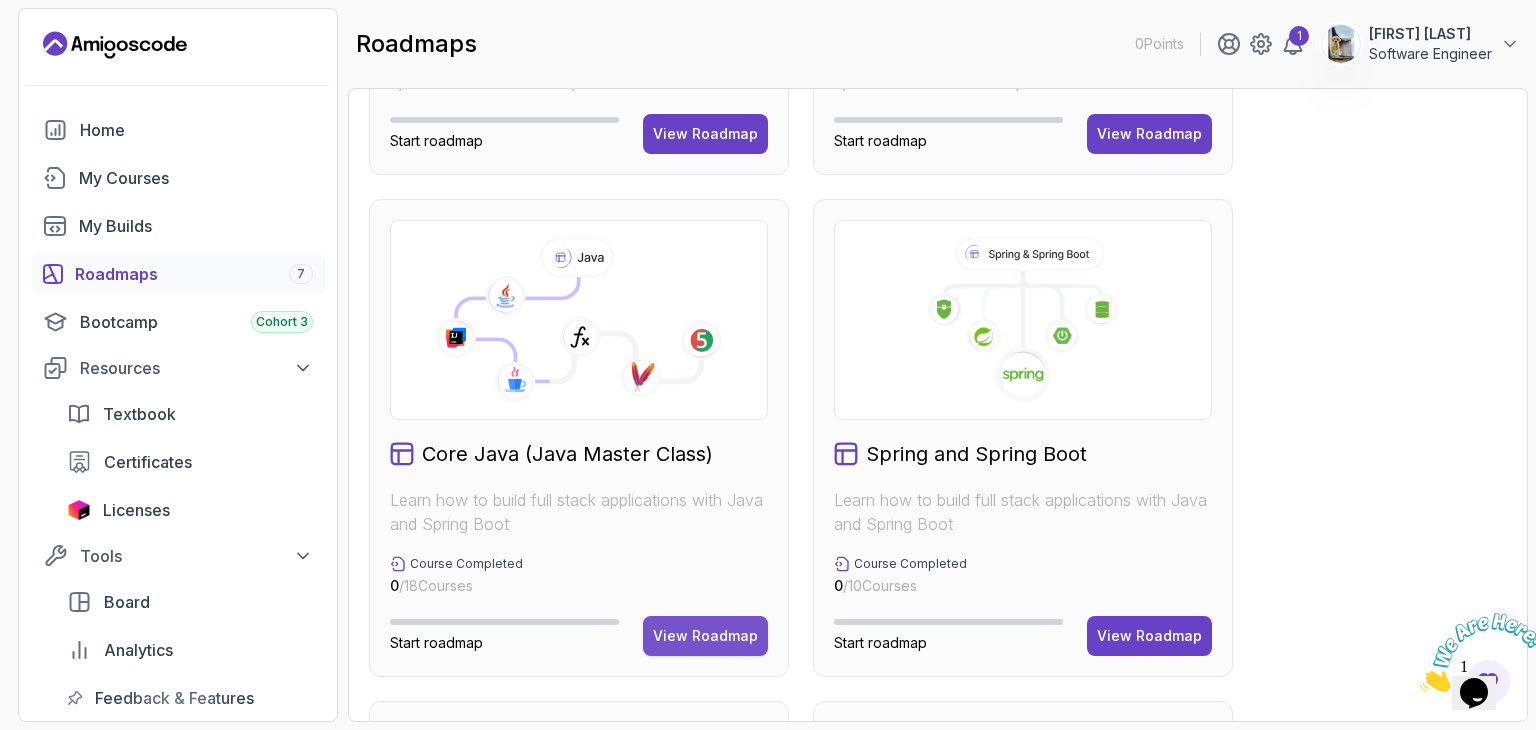 click on "View Roadmap" at bounding box center (705, 636) 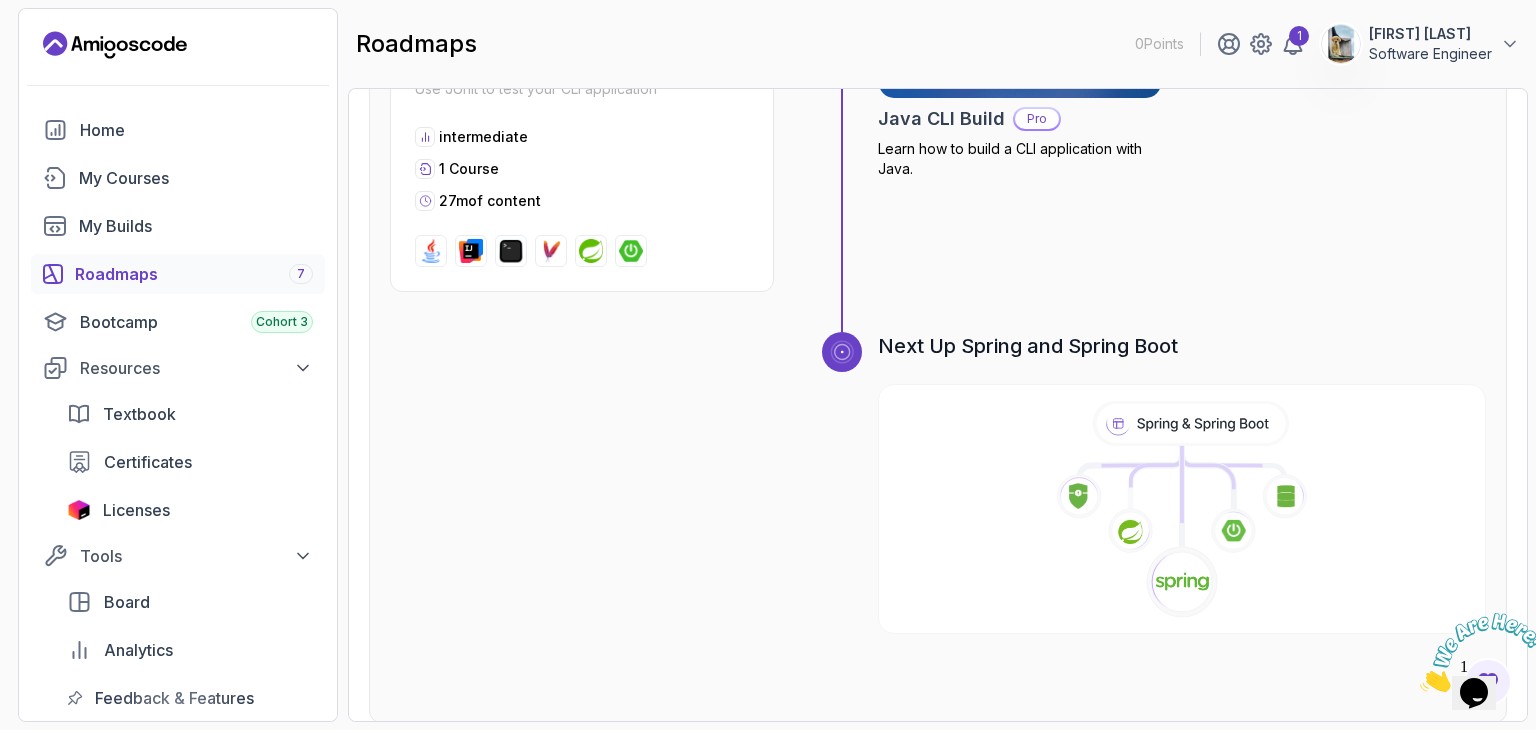 scroll, scrollTop: 6236, scrollLeft: 0, axis: vertical 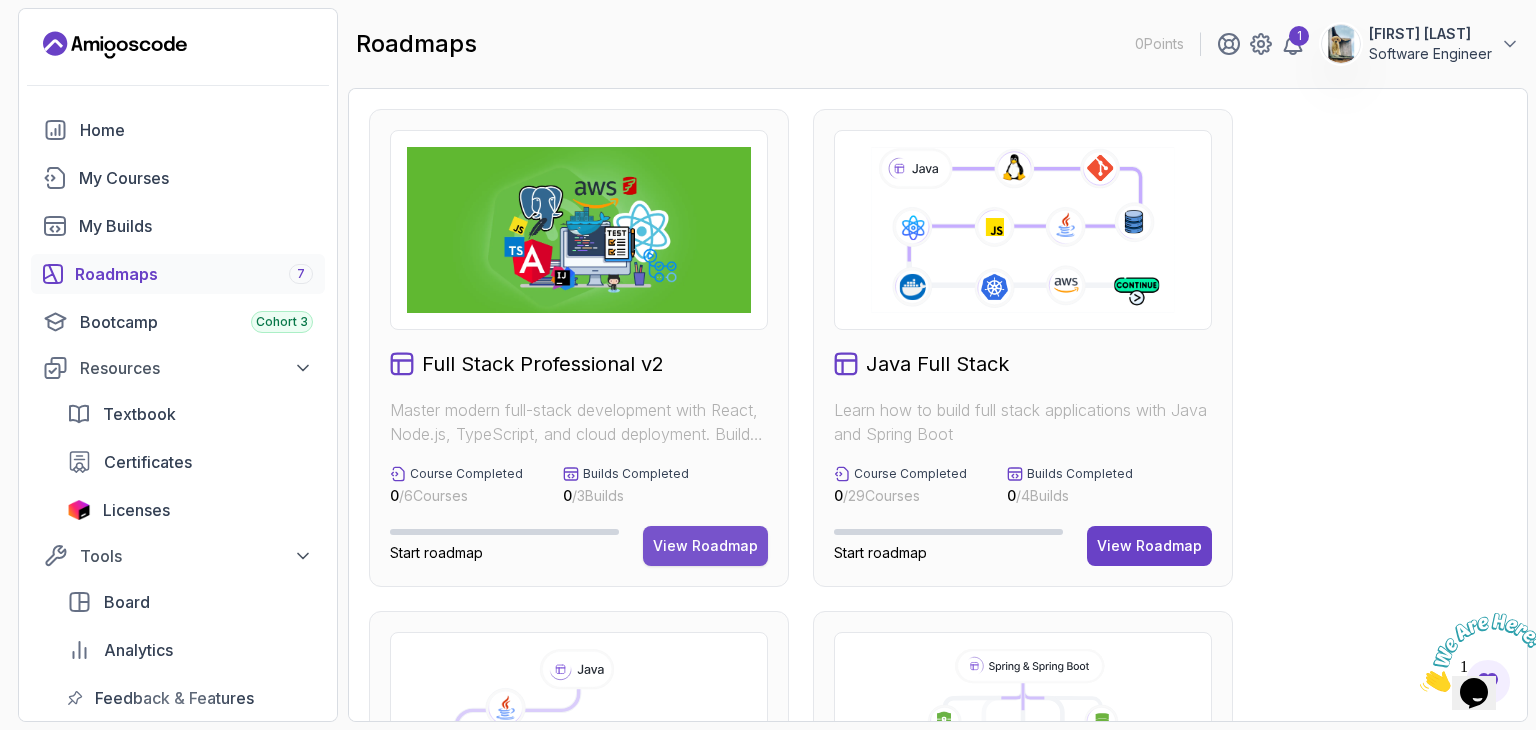 click on "View Roadmap" at bounding box center [705, 546] 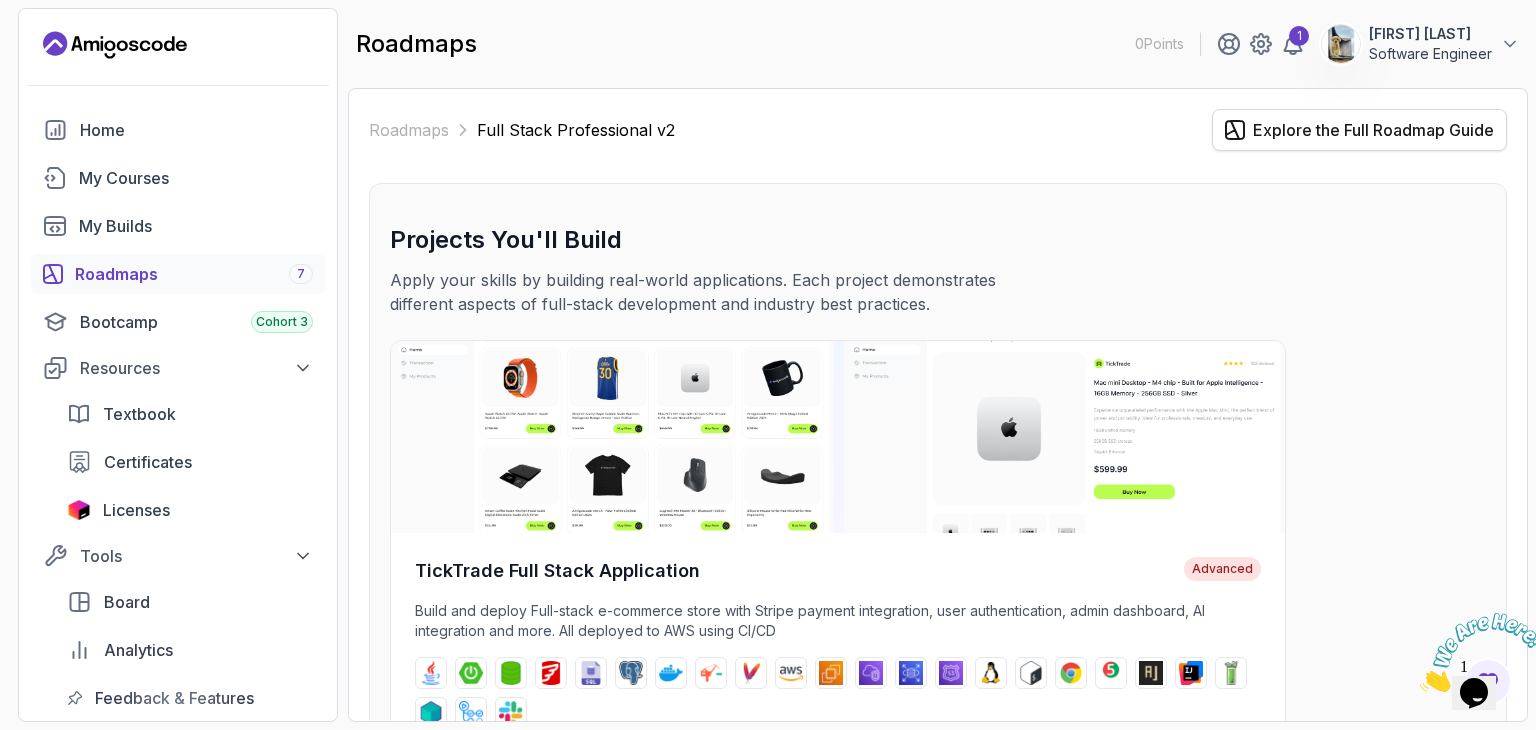 click on "Explore the Full Roadmap Guide" at bounding box center [1373, 130] 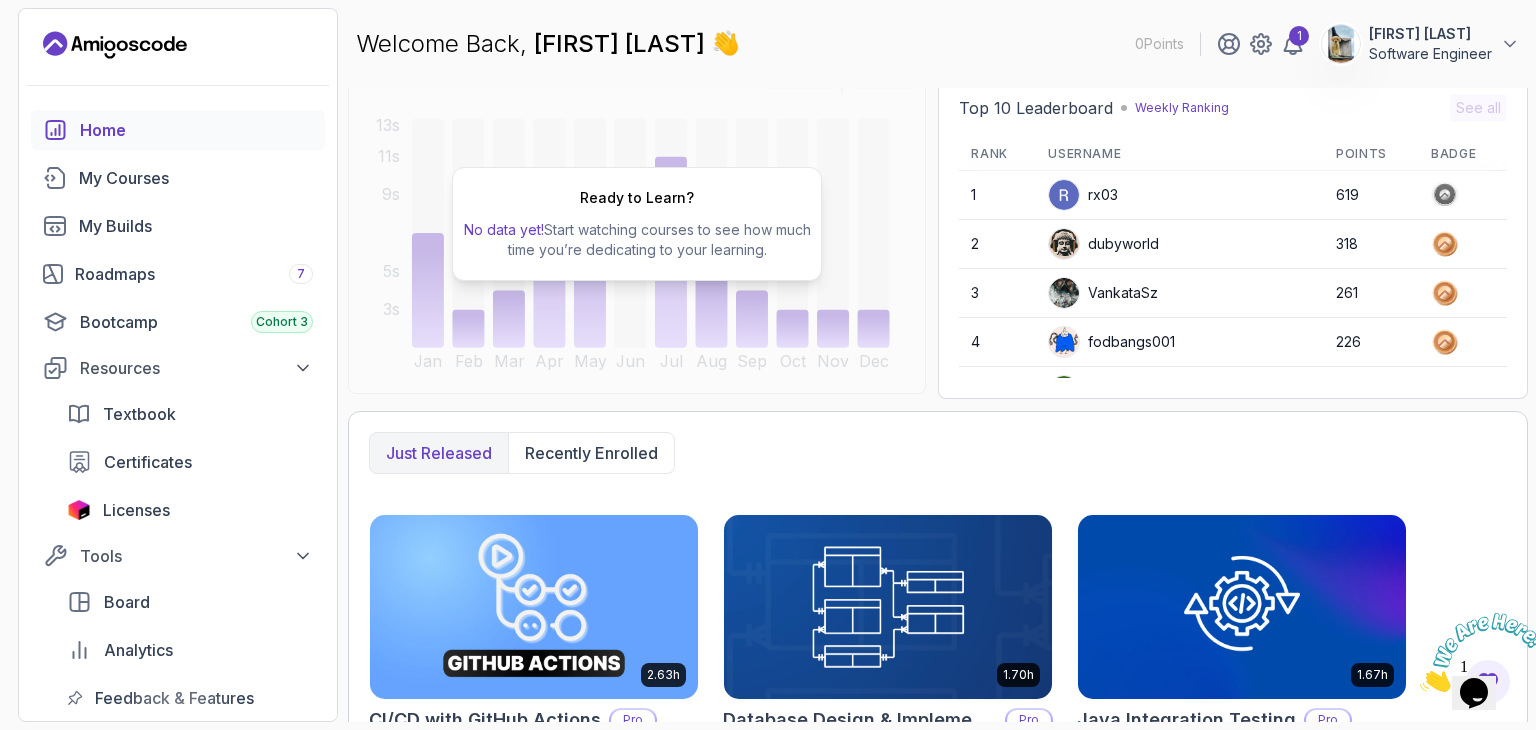 scroll, scrollTop: 0, scrollLeft: 0, axis: both 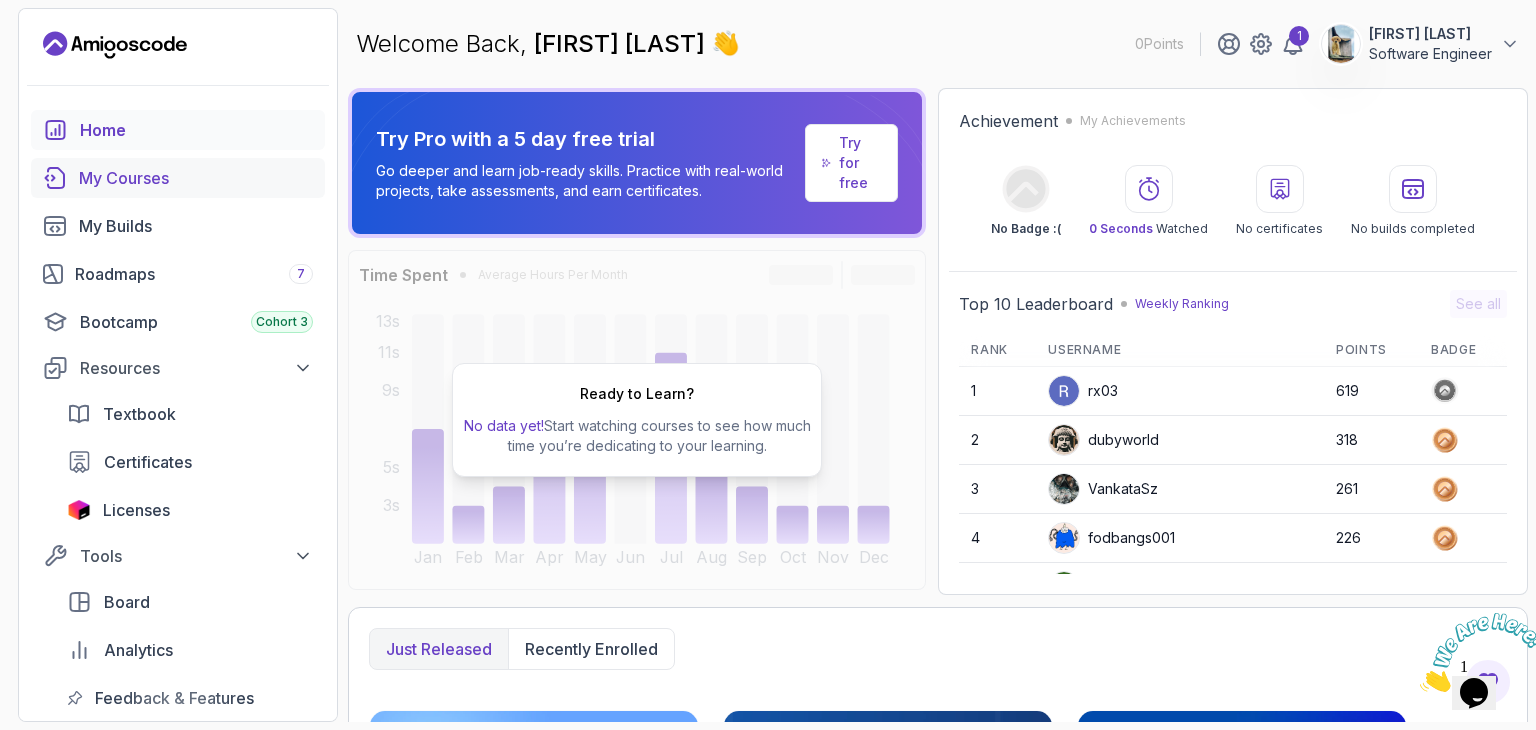 click on "My Courses" at bounding box center [196, 178] 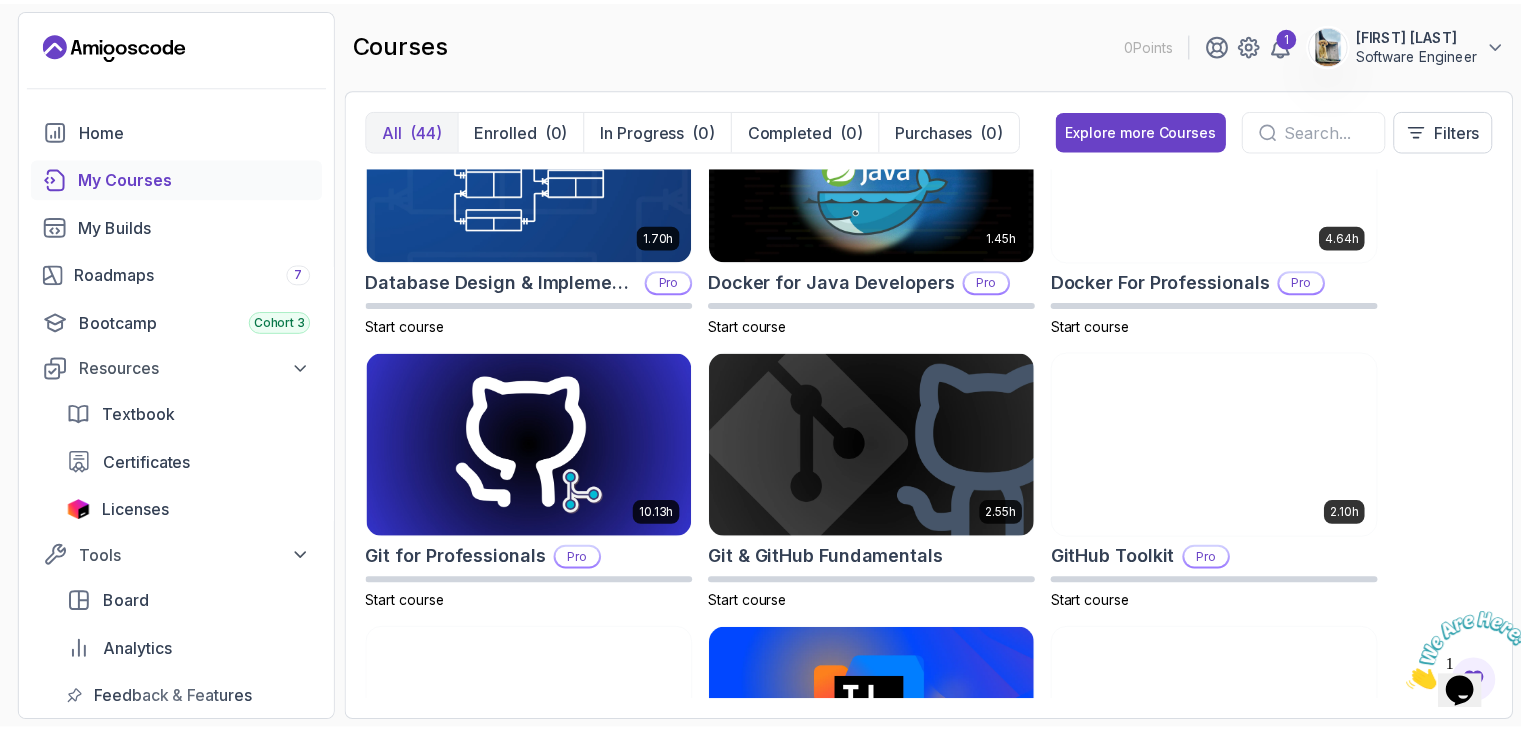 scroll, scrollTop: 636, scrollLeft: 0, axis: vertical 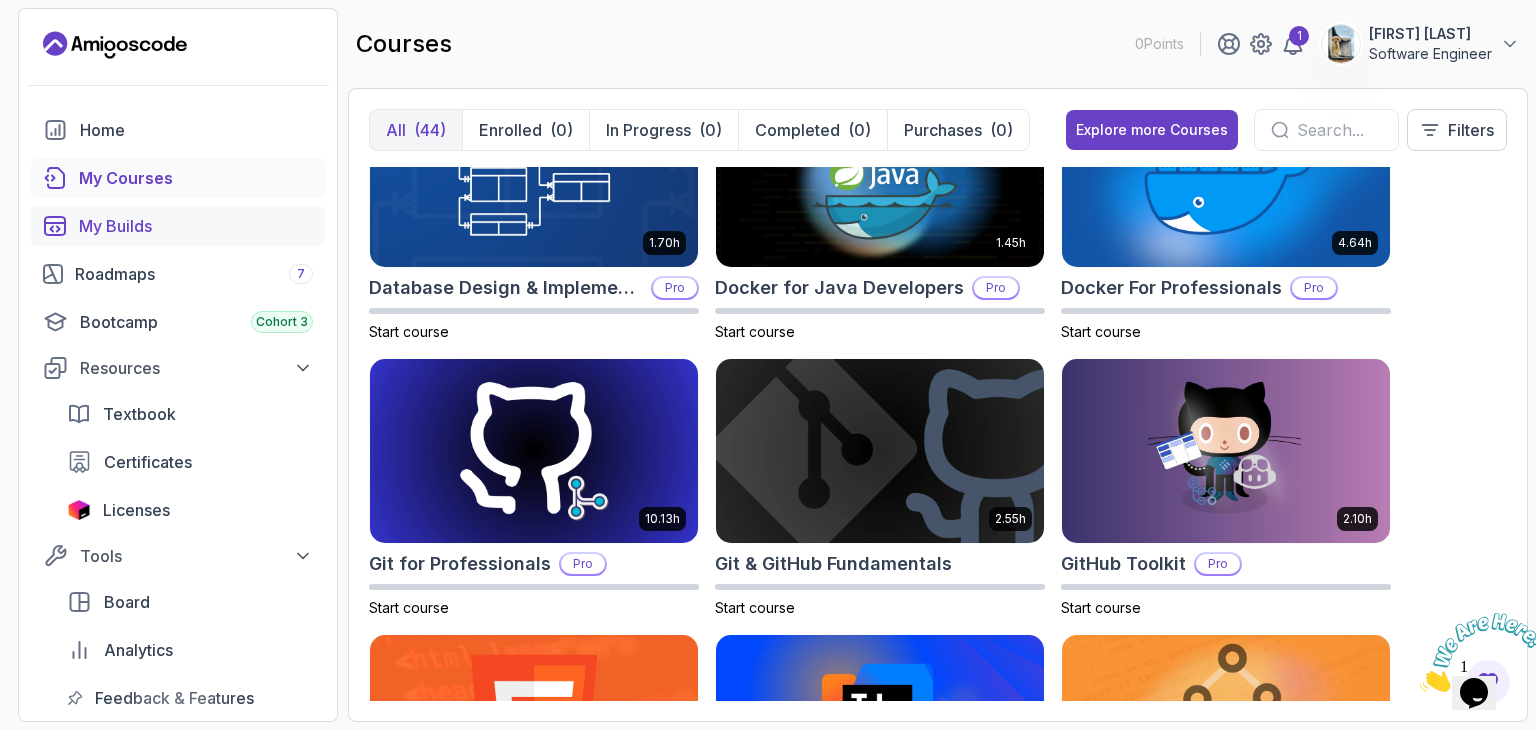 click on "My Builds" at bounding box center [196, 226] 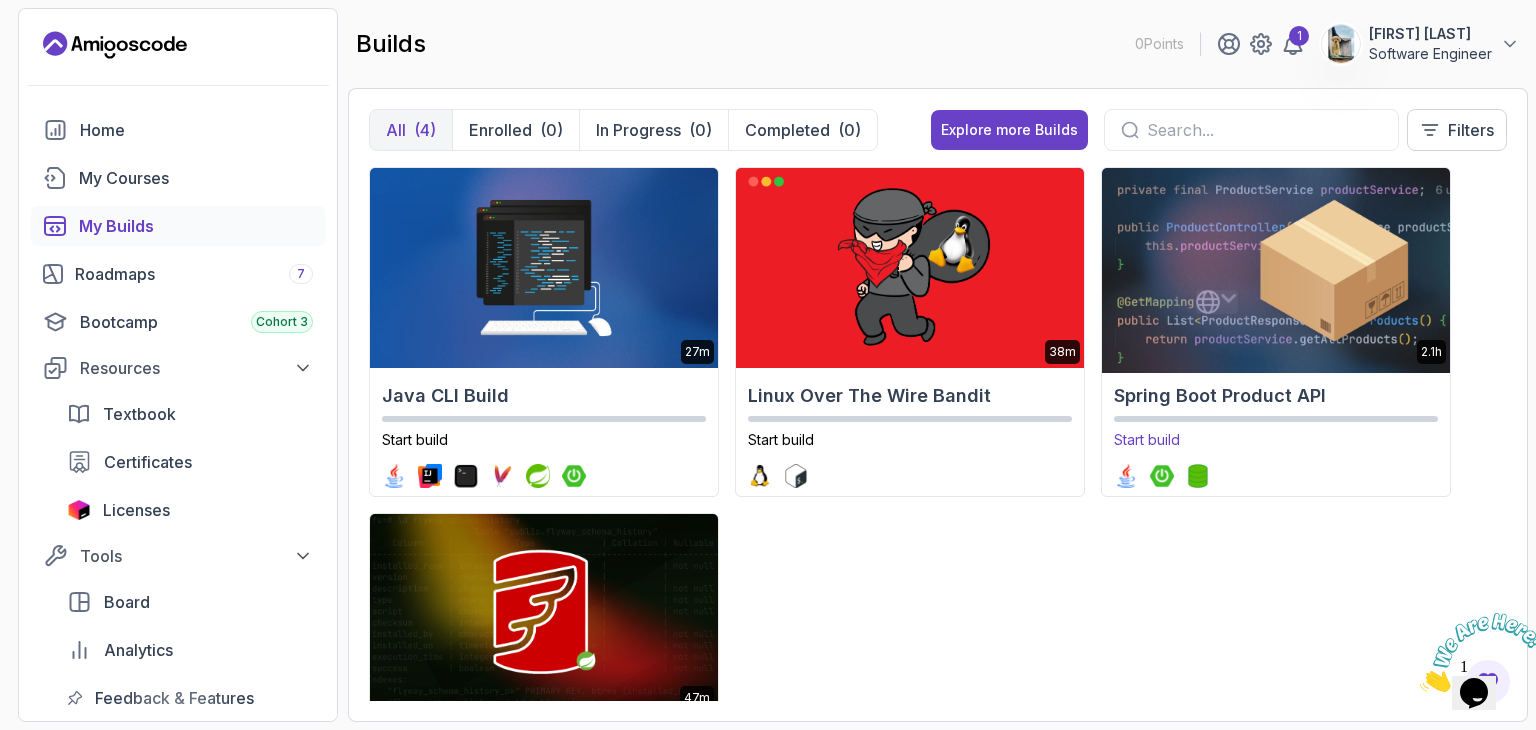 click at bounding box center (1275, 268) 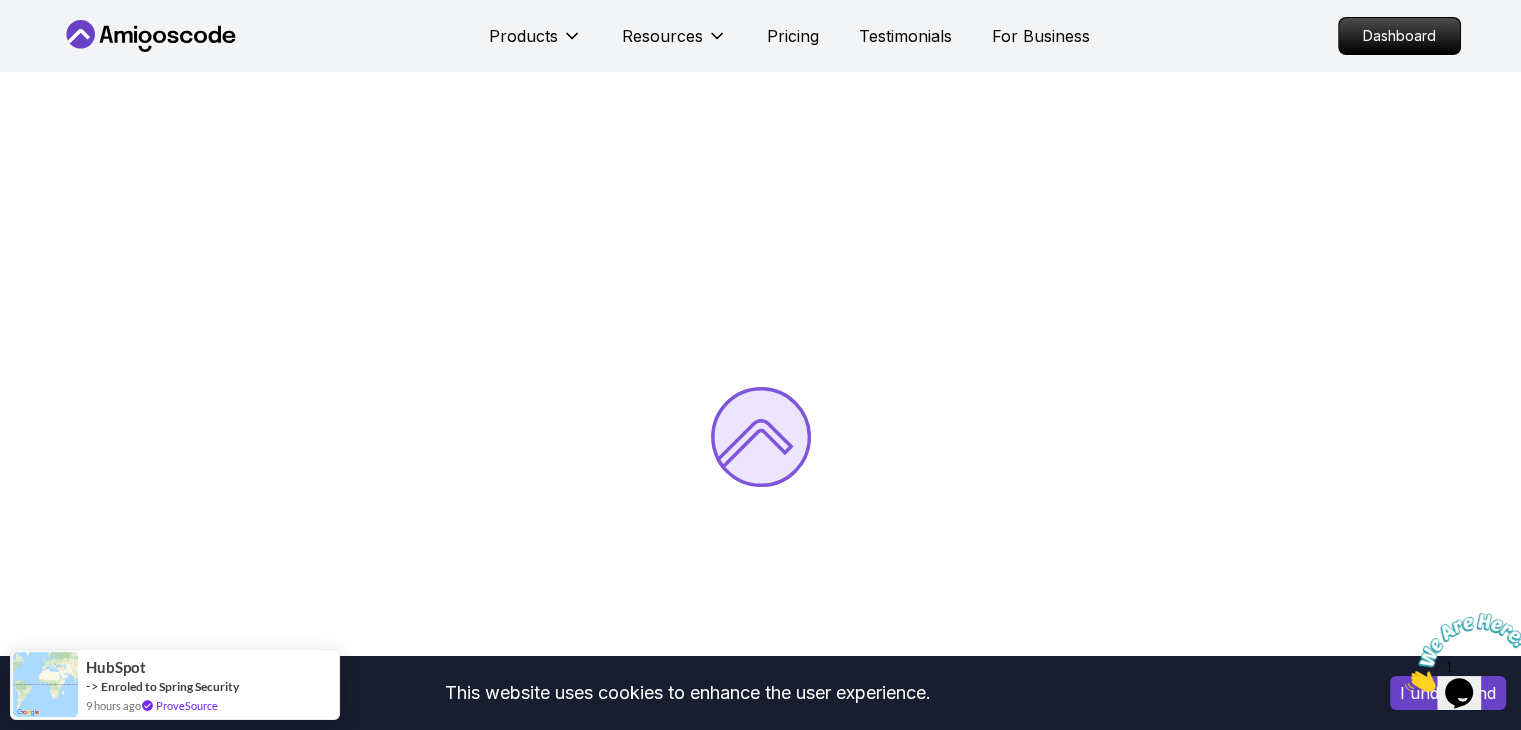 click at bounding box center [1405, 686] 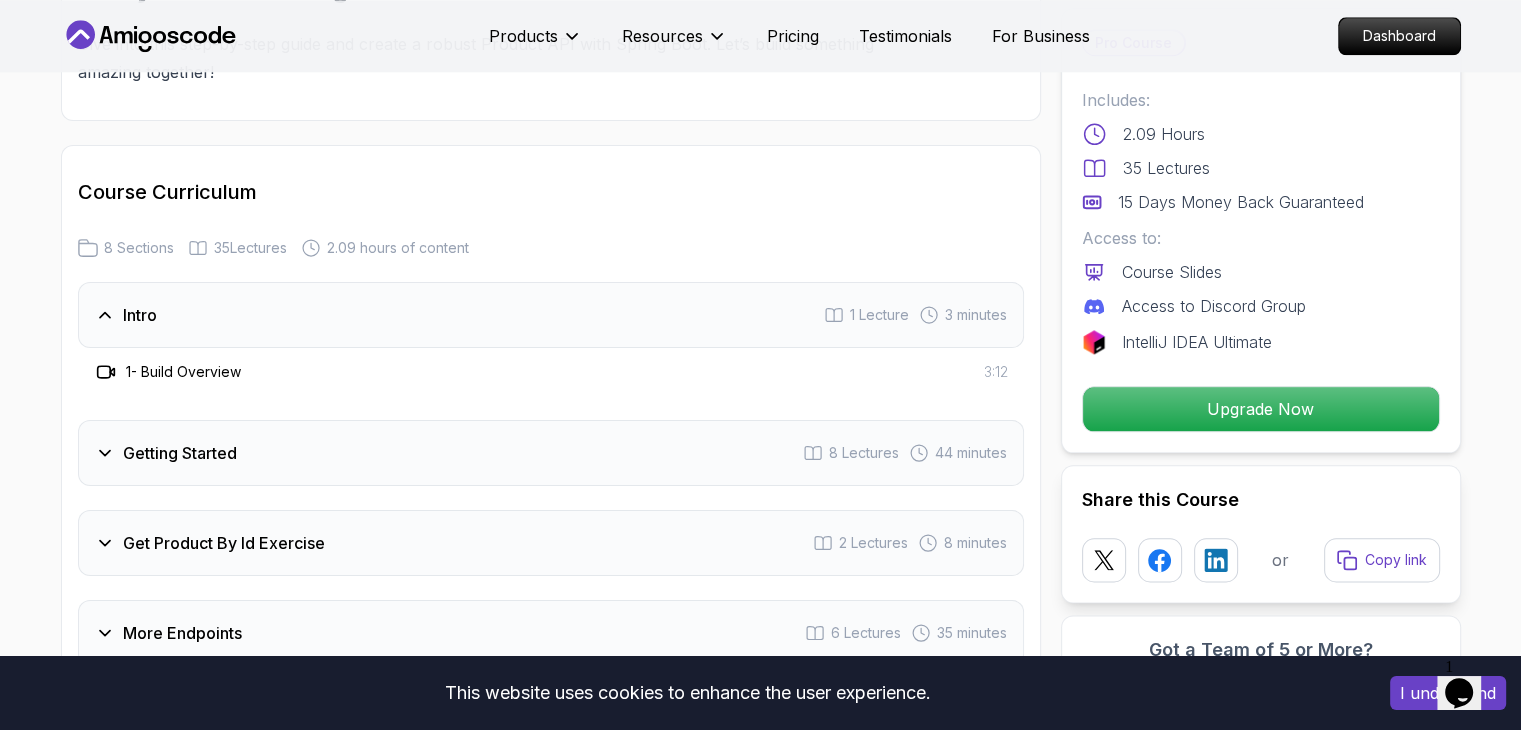 scroll, scrollTop: 2303, scrollLeft: 0, axis: vertical 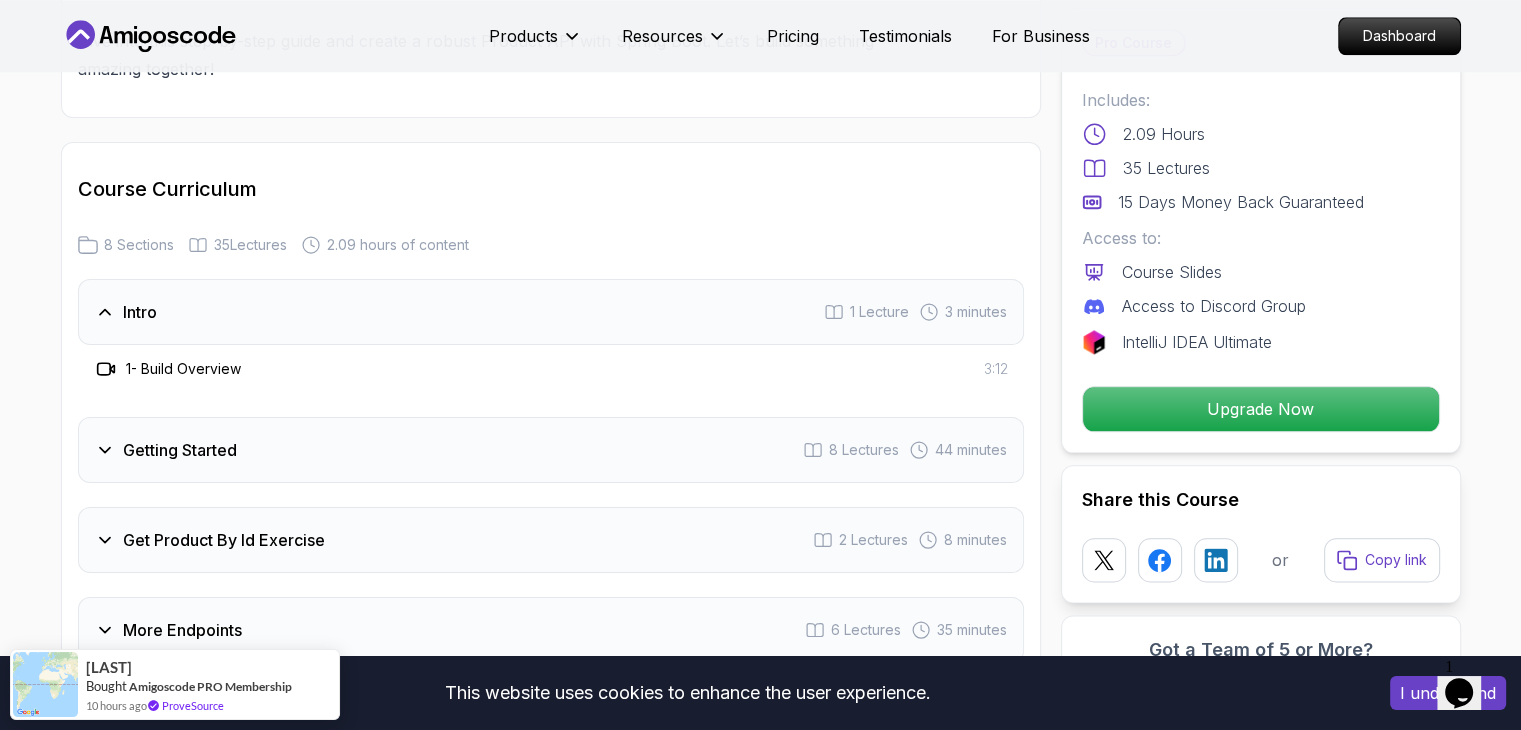 click on "Getting Started 8   Lectures     44 minutes" at bounding box center [551, 450] 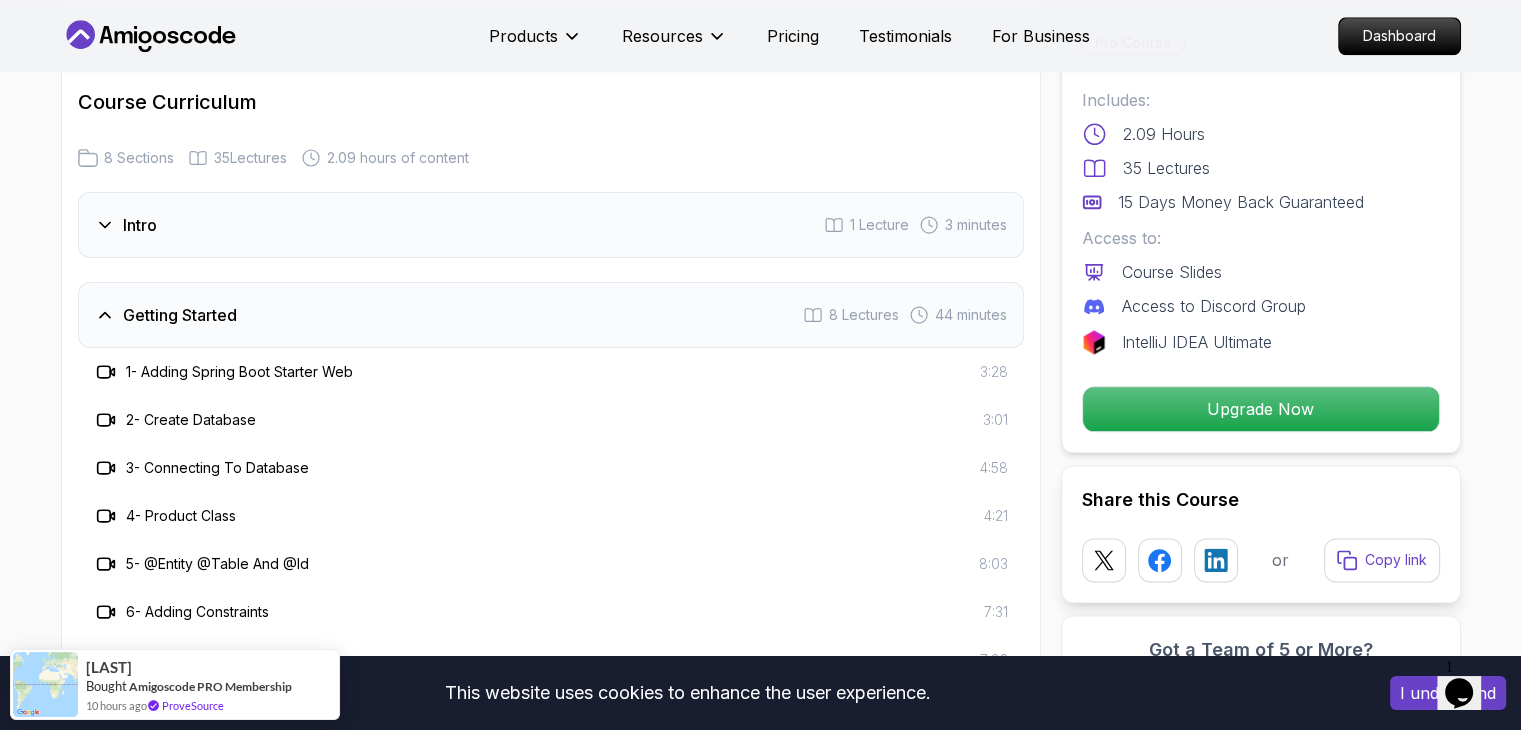scroll, scrollTop: 2391, scrollLeft: 0, axis: vertical 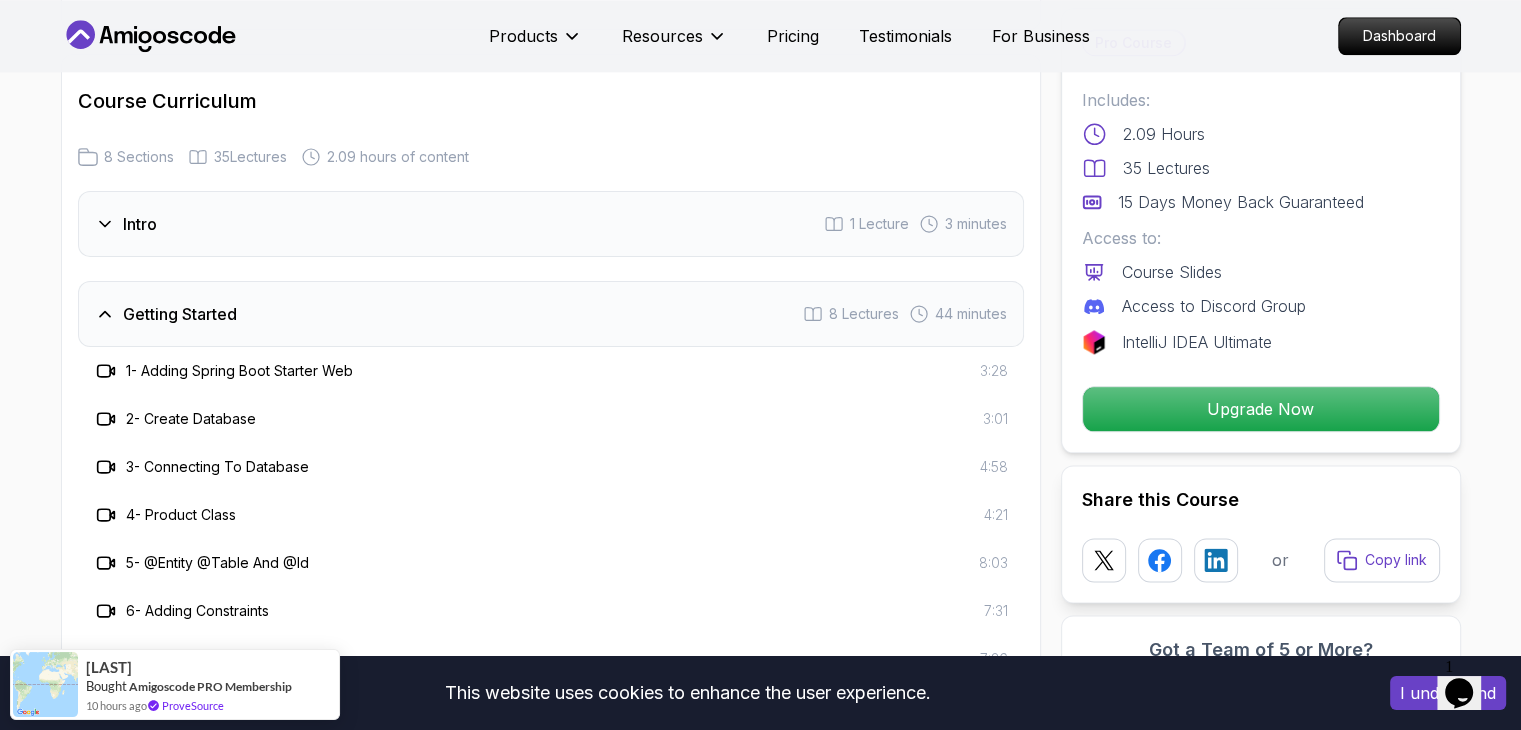 click on "3  -   Connecting To Database" at bounding box center [217, 467] 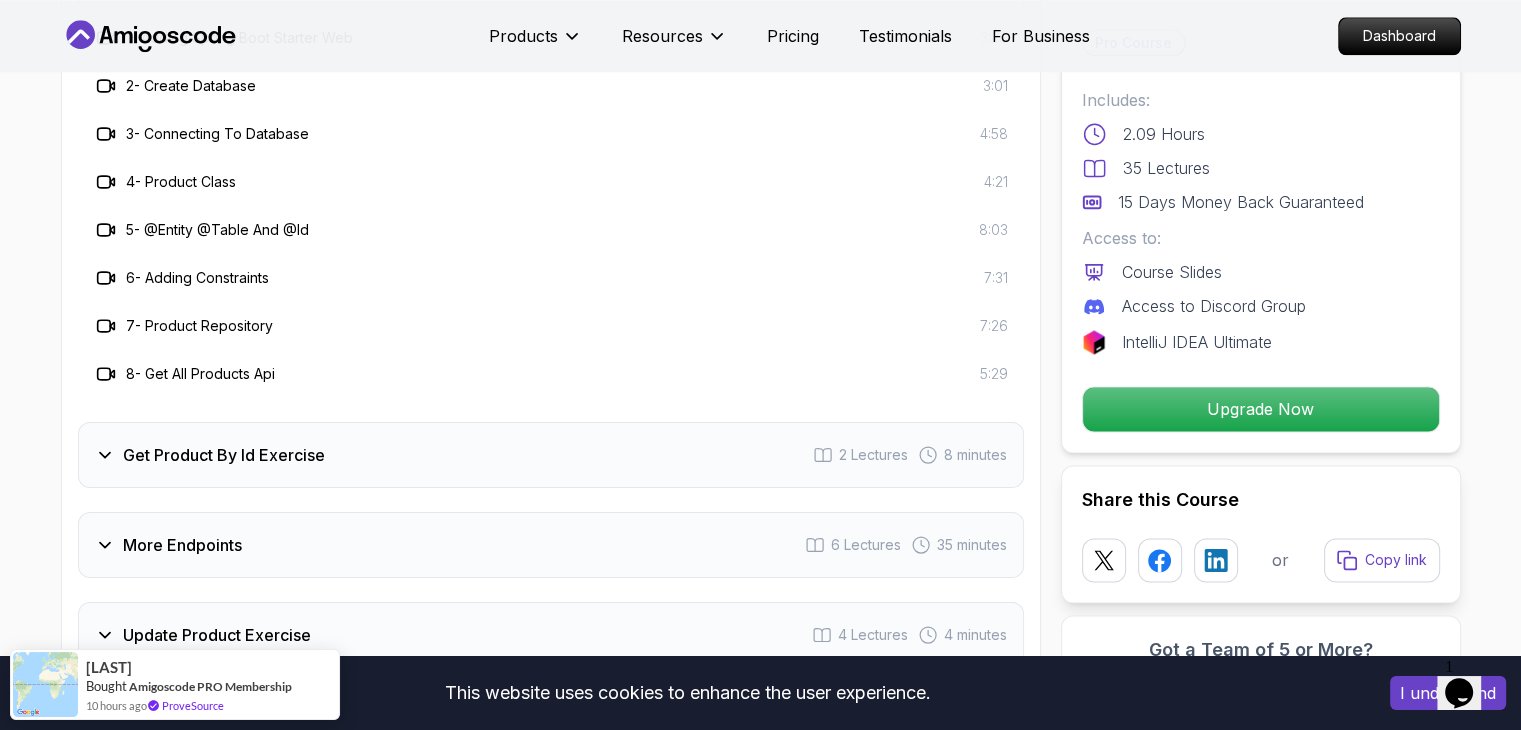 scroll, scrollTop: 3091, scrollLeft: 0, axis: vertical 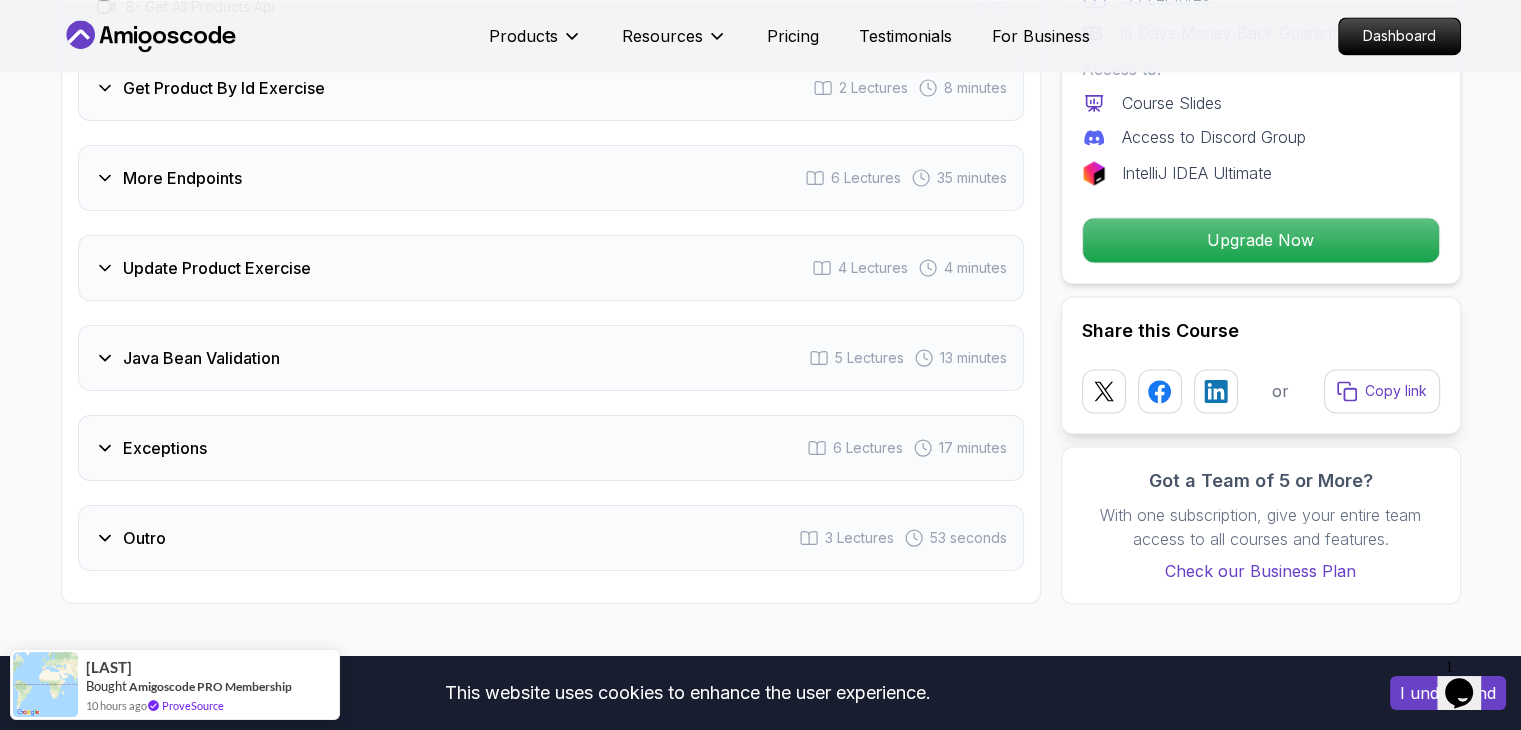 click on "Outro 3   Lectures     53 seconds" at bounding box center (551, 538) 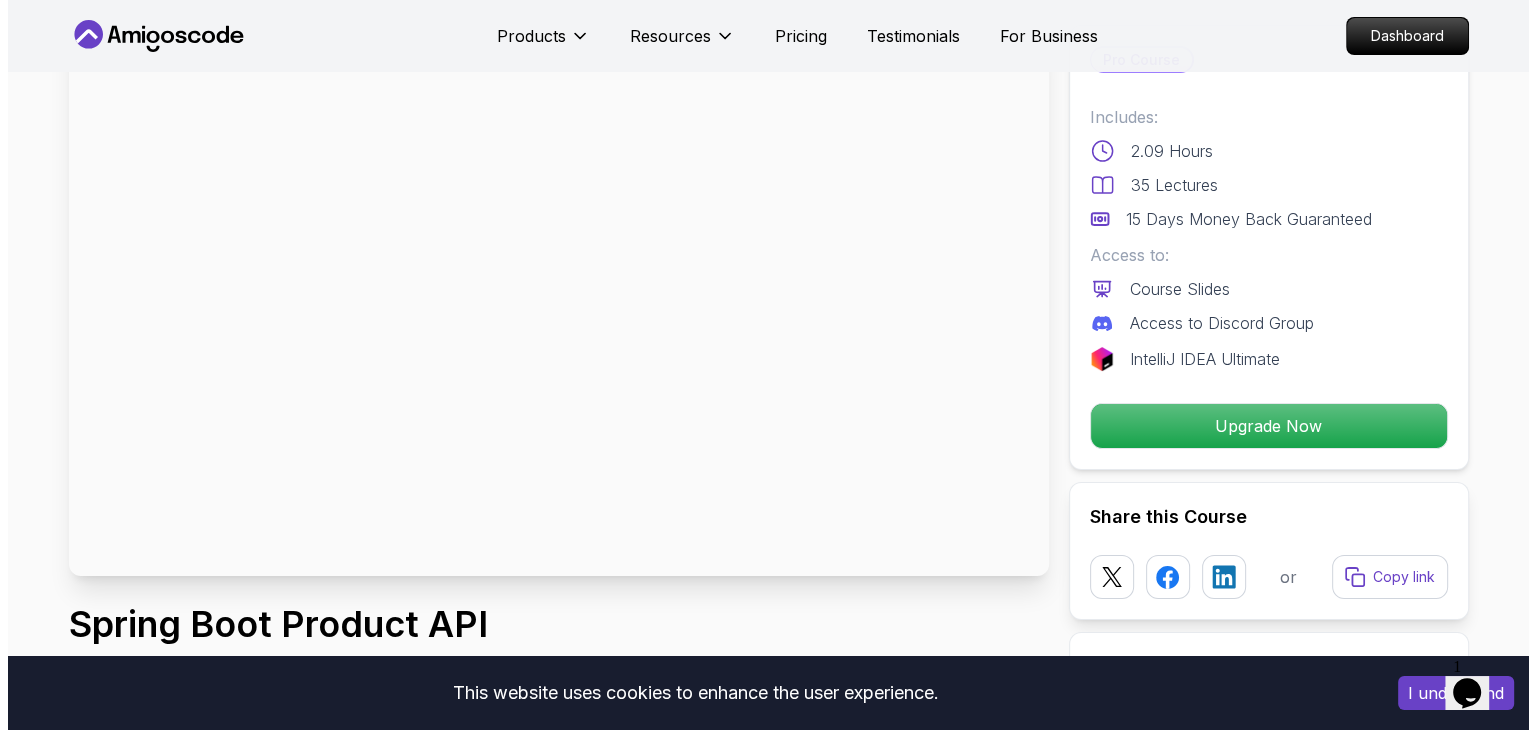 scroll, scrollTop: 0, scrollLeft: 0, axis: both 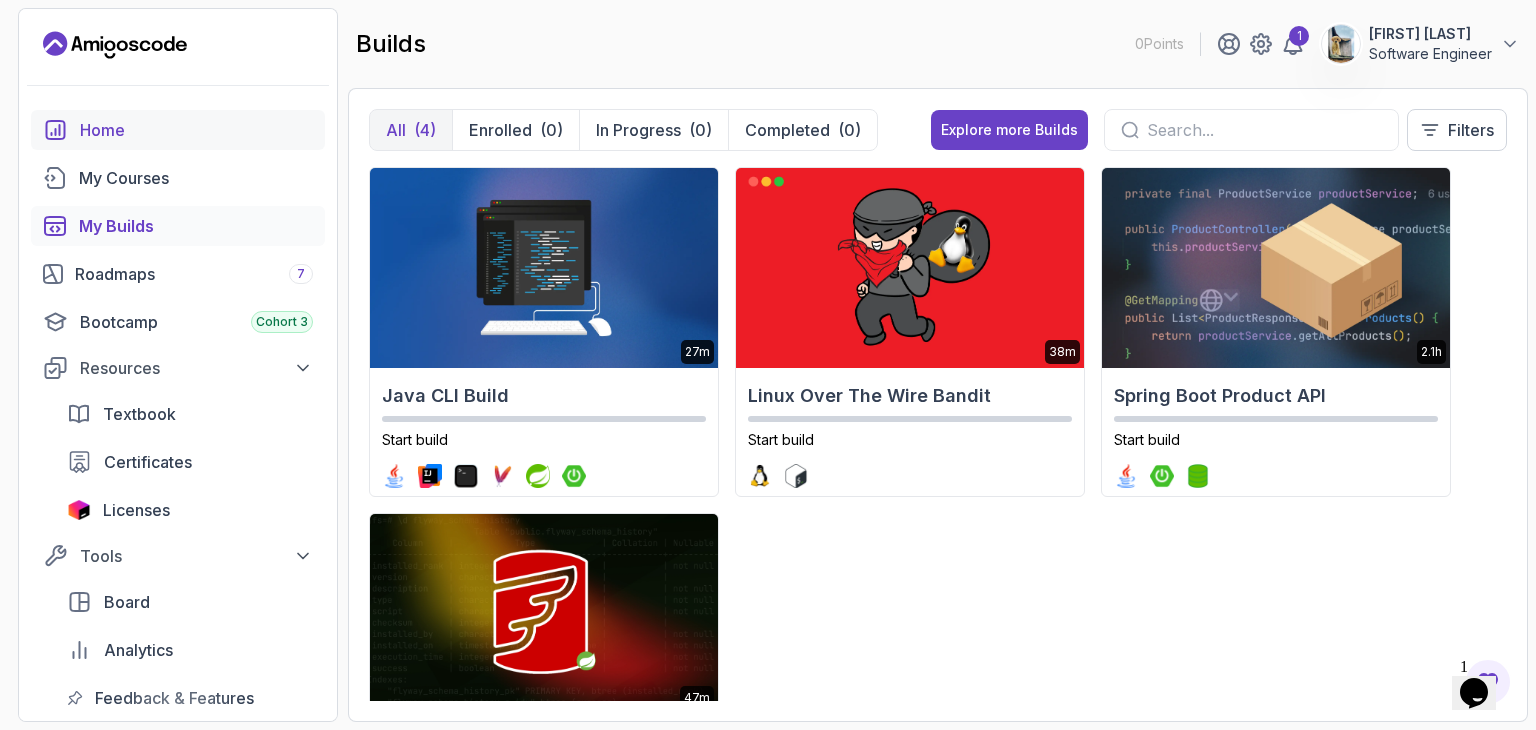 click on "Home" at bounding box center (196, 130) 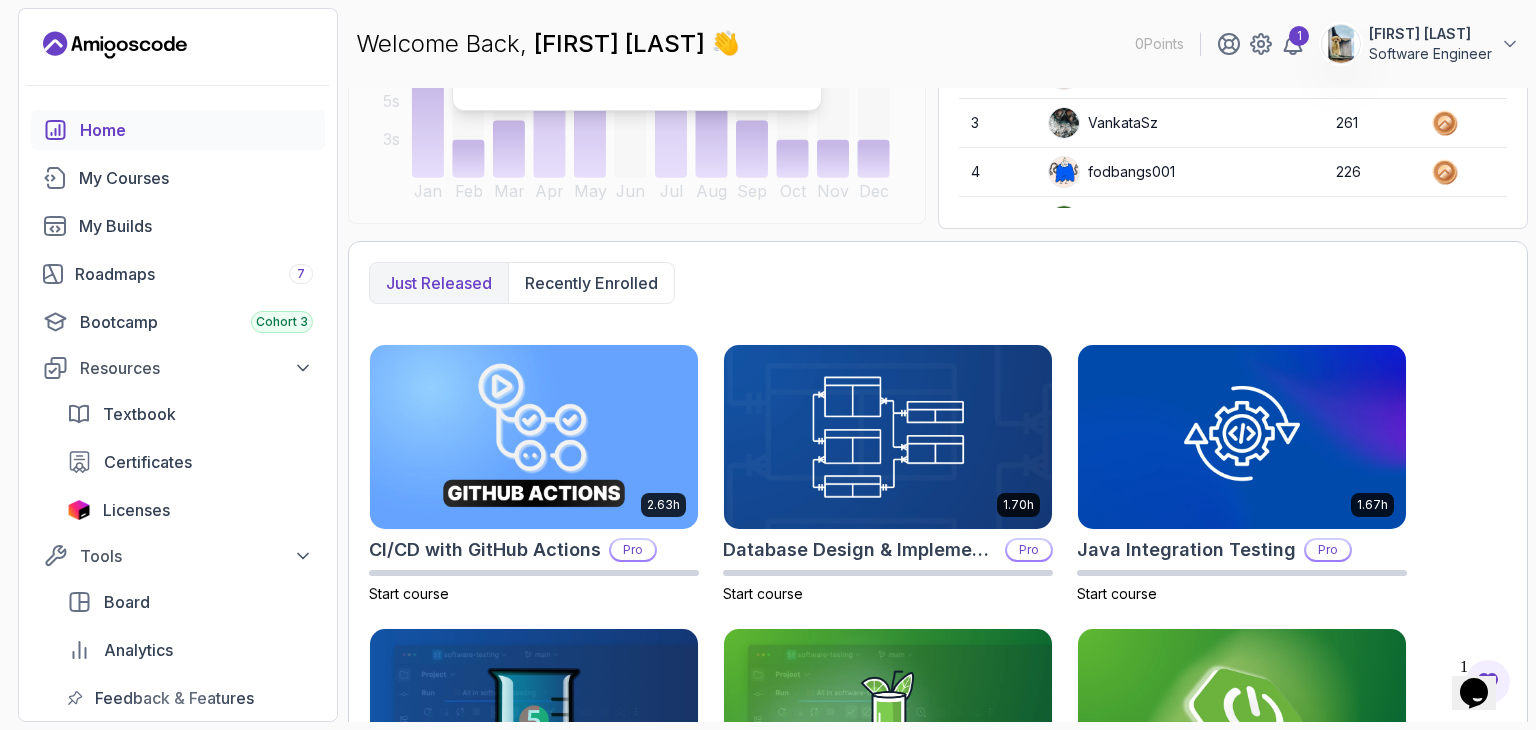 scroll, scrollTop: 0, scrollLeft: 0, axis: both 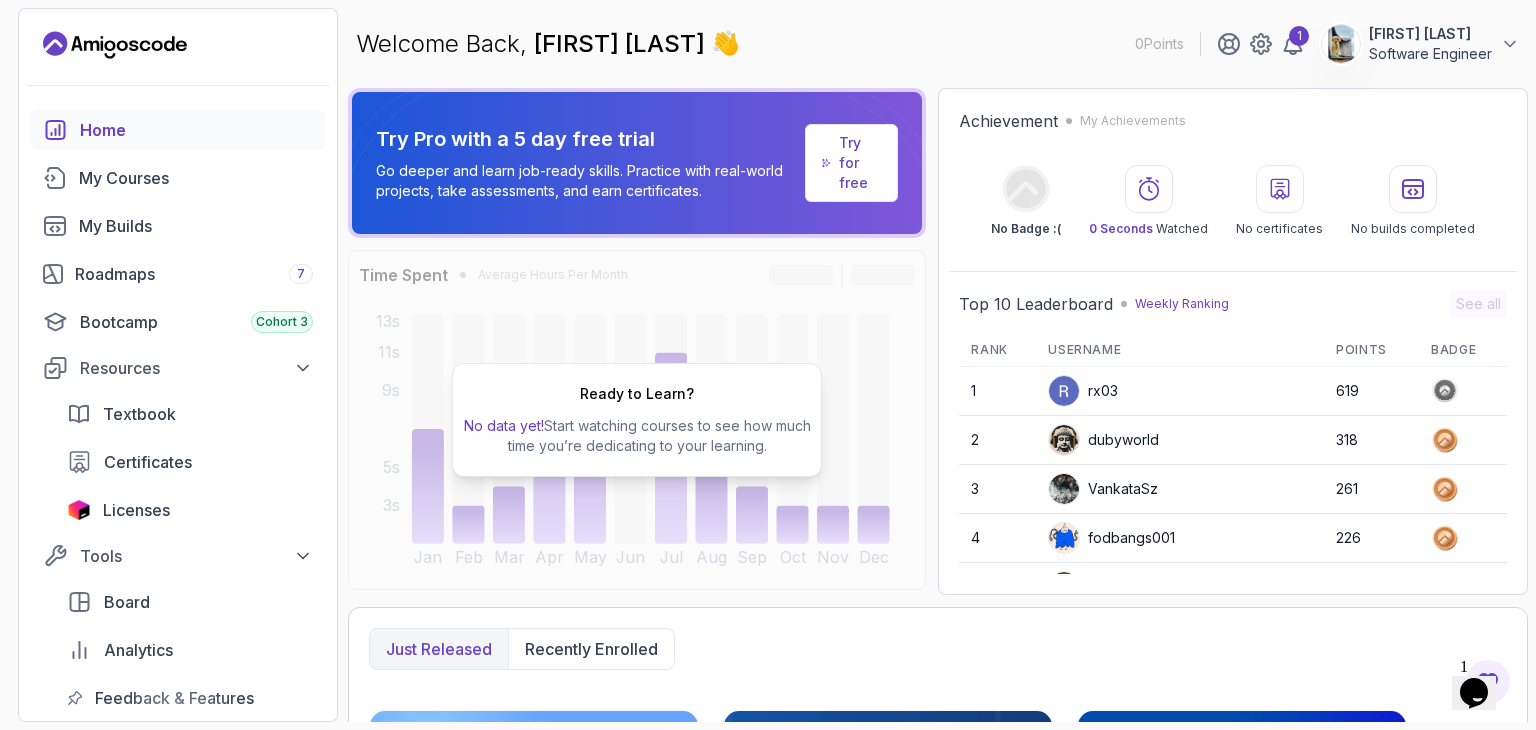 click on "Try for free" at bounding box center (851, 163) 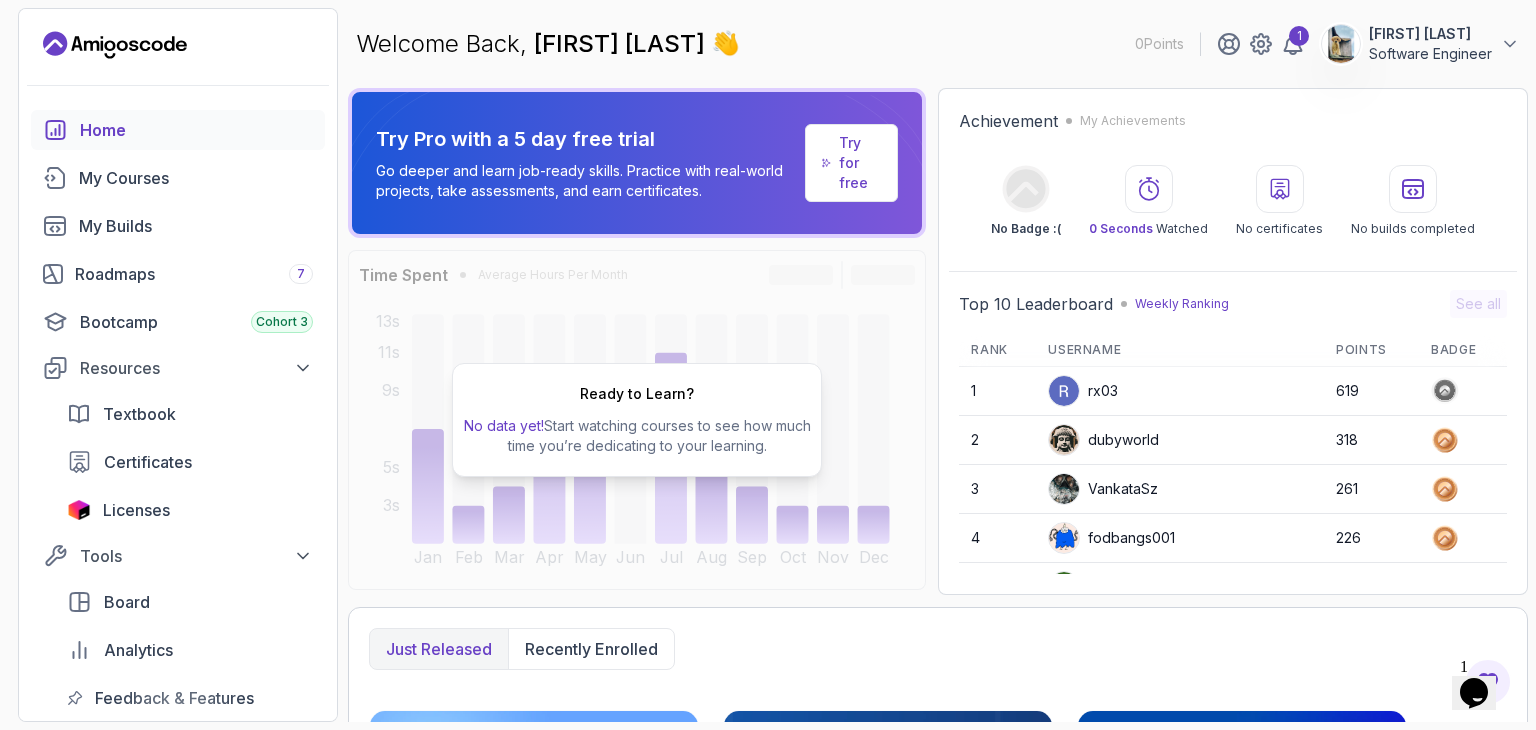 click on "Try for free" at bounding box center (851, 163) 